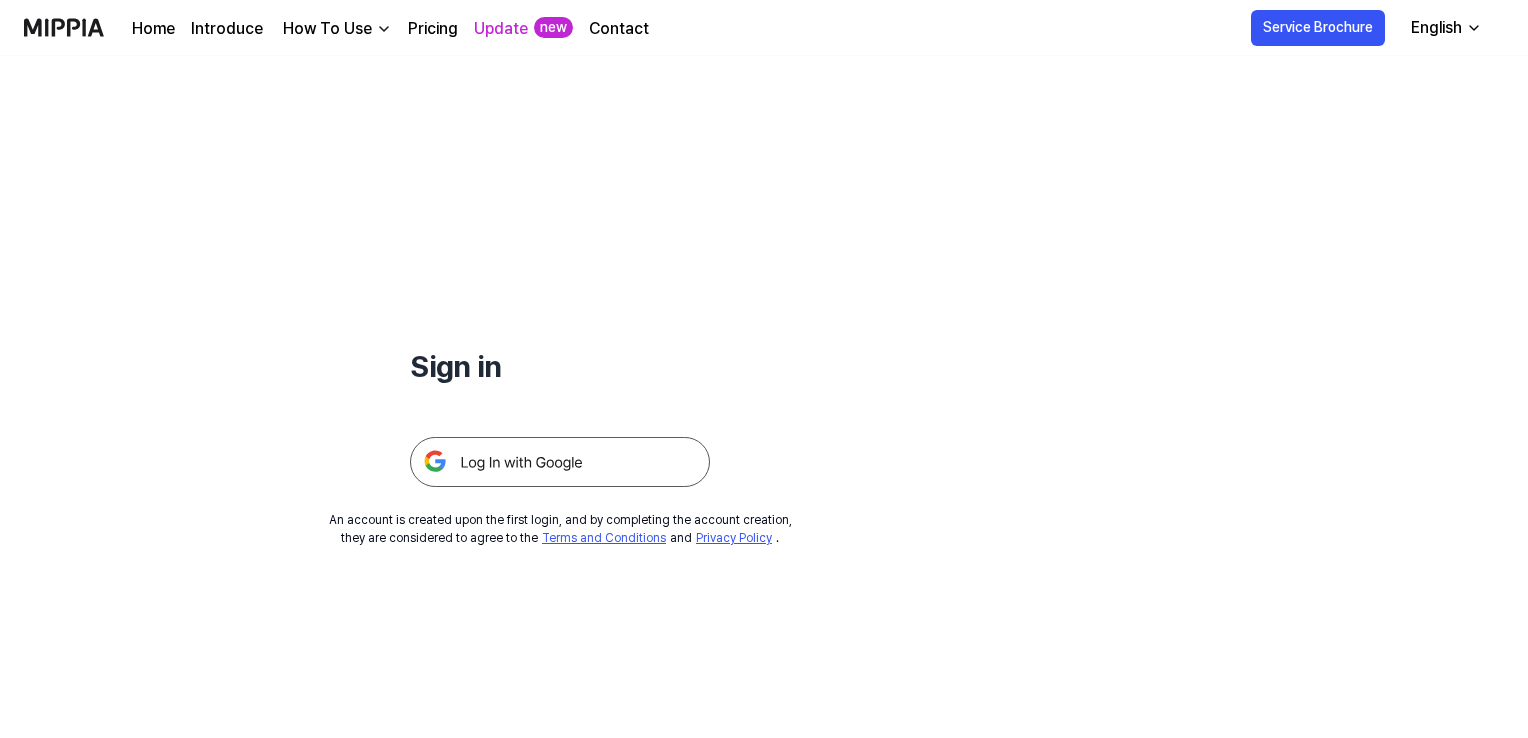 scroll, scrollTop: 0, scrollLeft: 0, axis: both 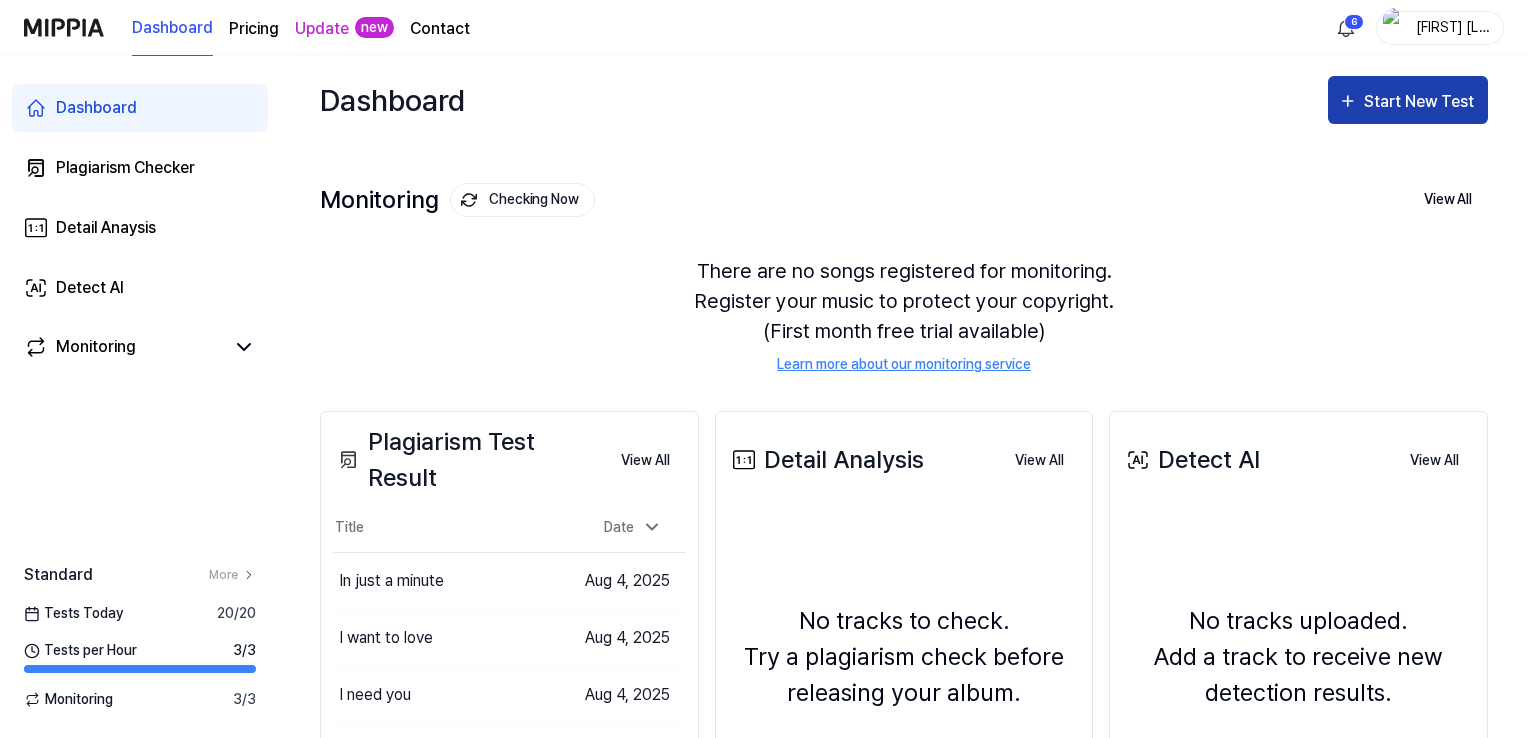 click on "Start New Test" at bounding box center [1421, 102] 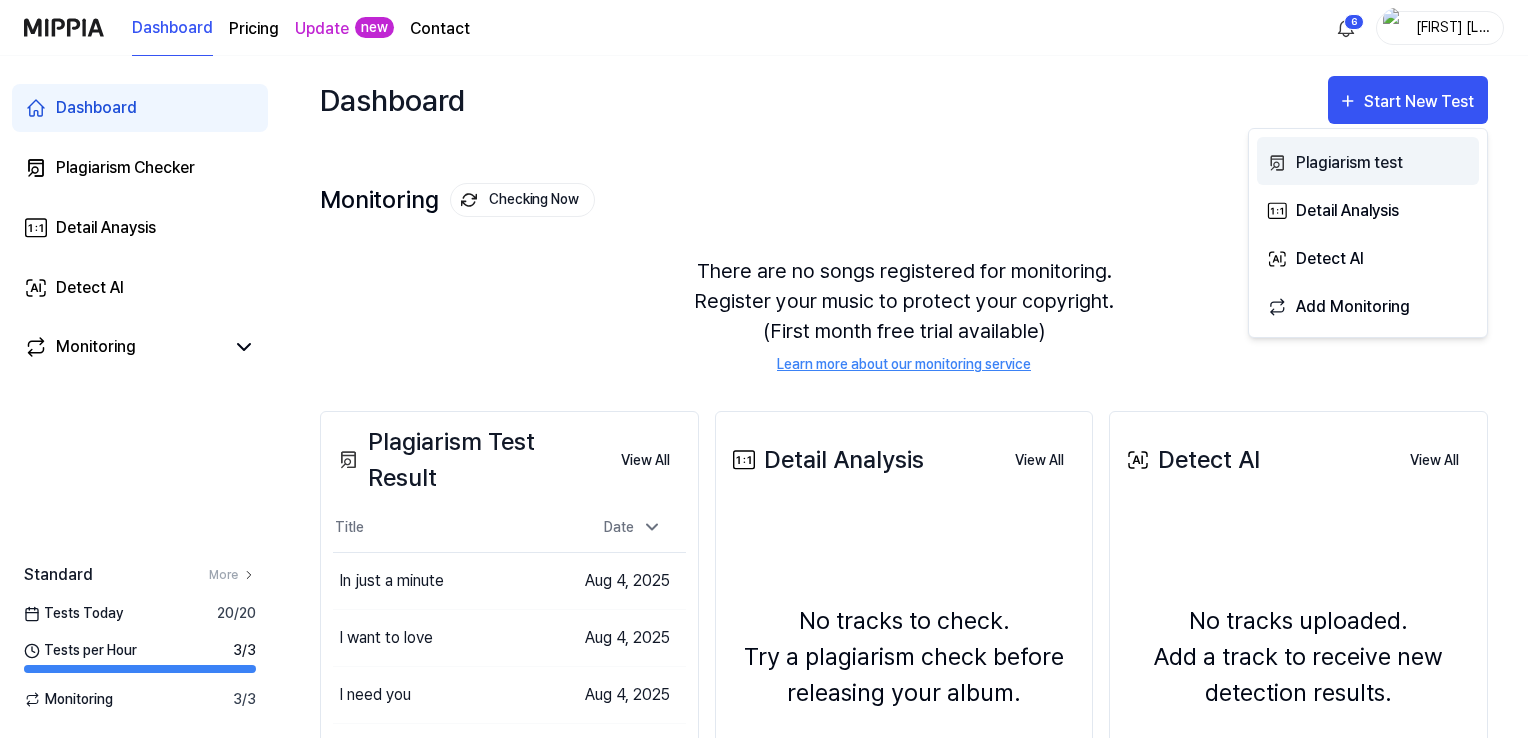 click on "Plagiarism test" at bounding box center (1383, 163) 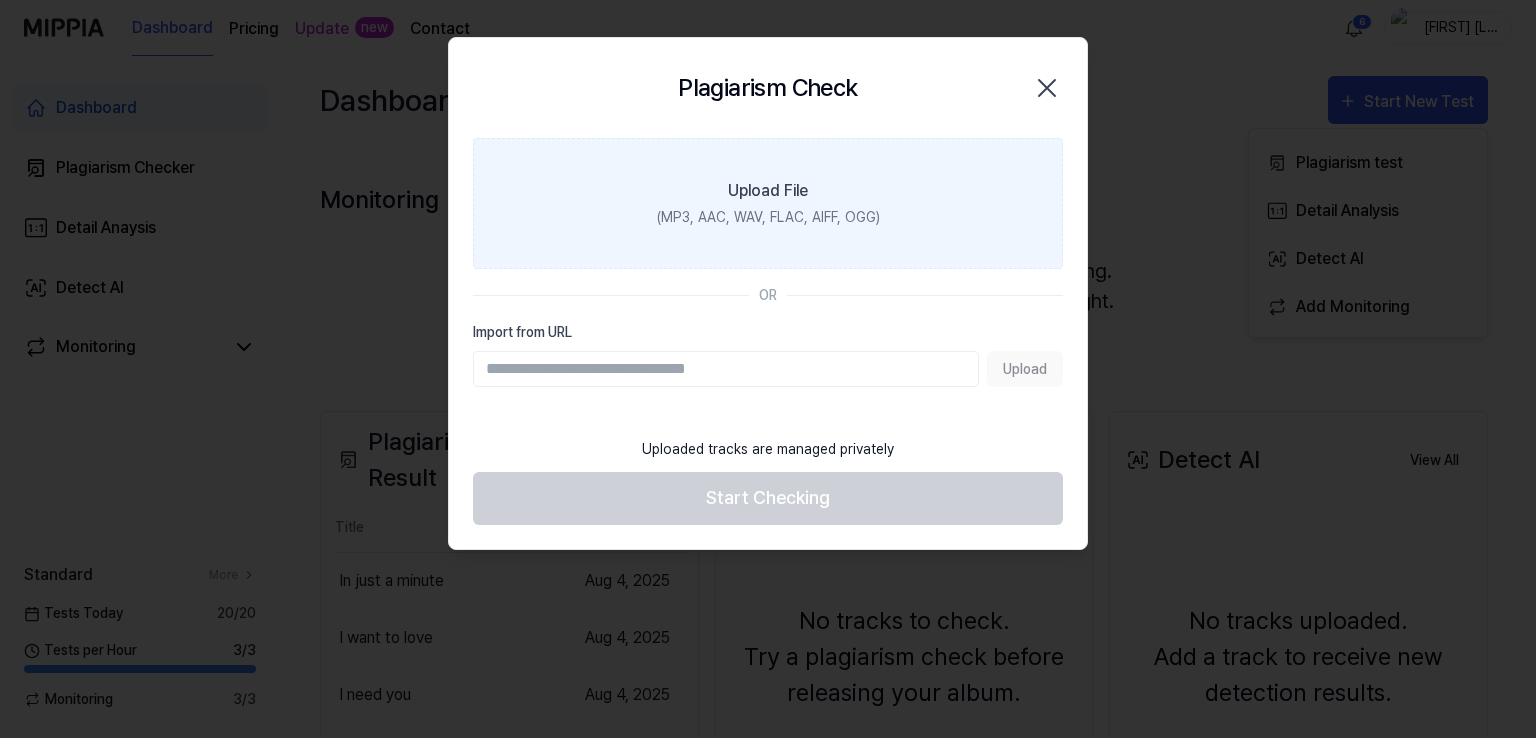 click on "Upload File (MP3, AAC, WAV, FLAC, AIFF, OGG)" at bounding box center (768, 203) 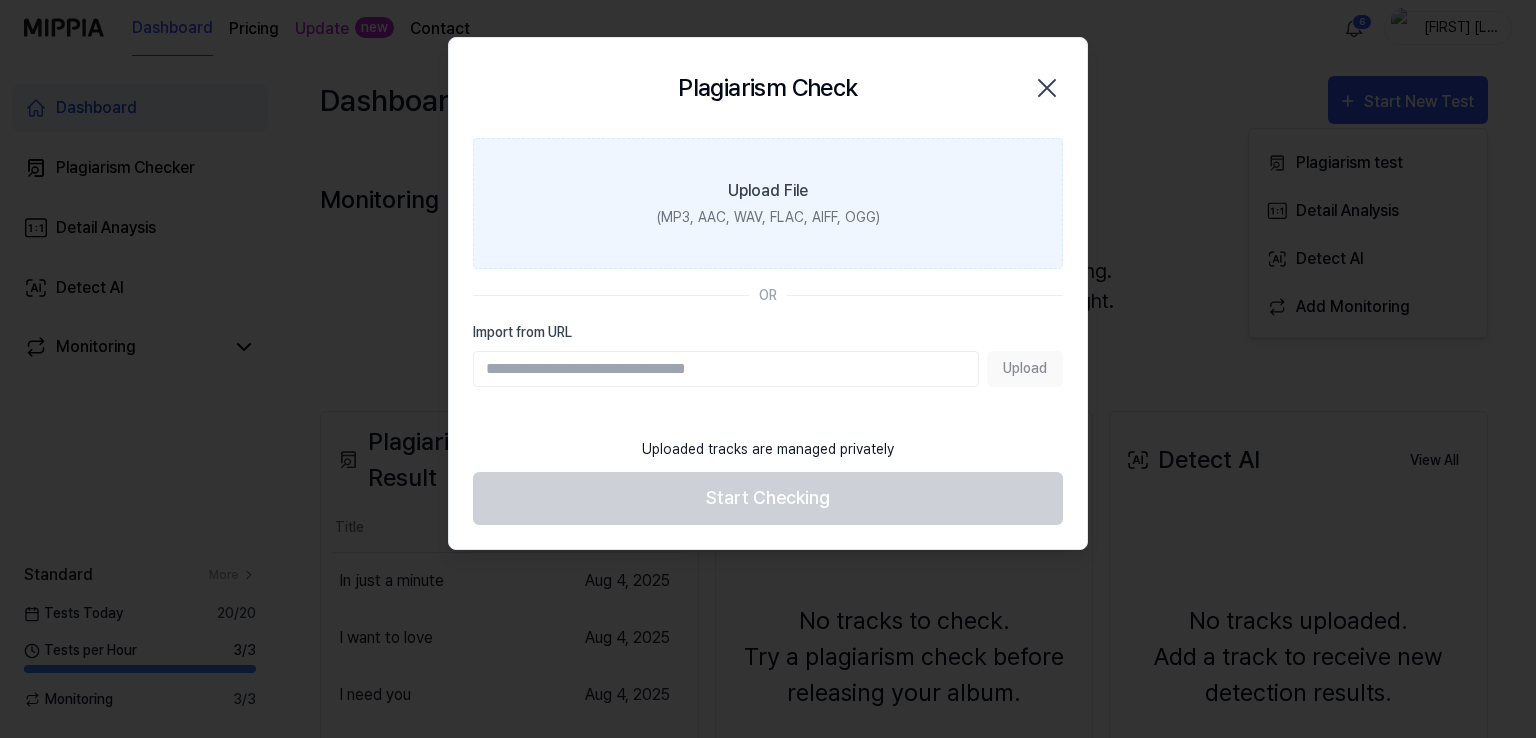 click on "(MP3, AAC, WAV, FLAC, AIFF, OGG)" at bounding box center (768, 217) 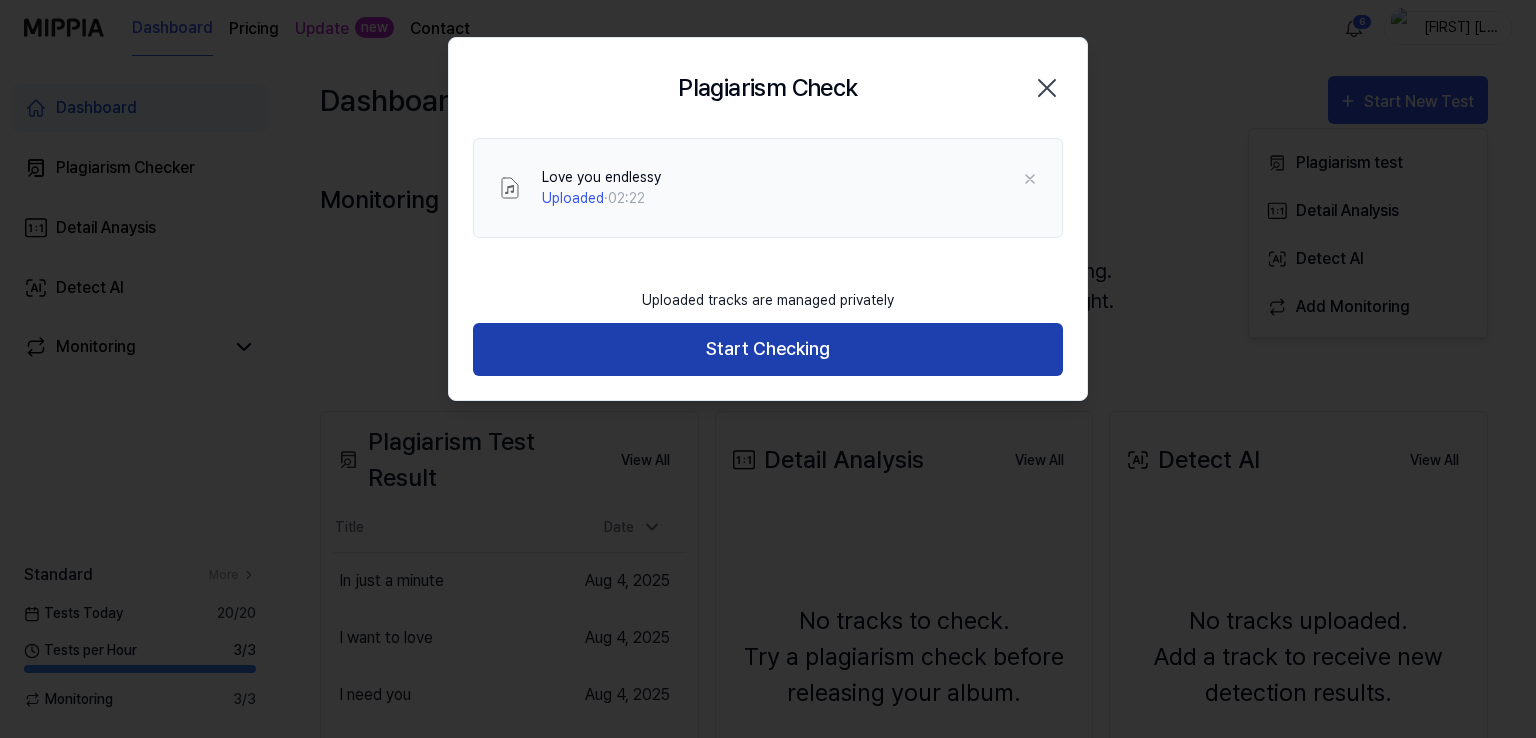 click on "Start Checking" at bounding box center [768, 349] 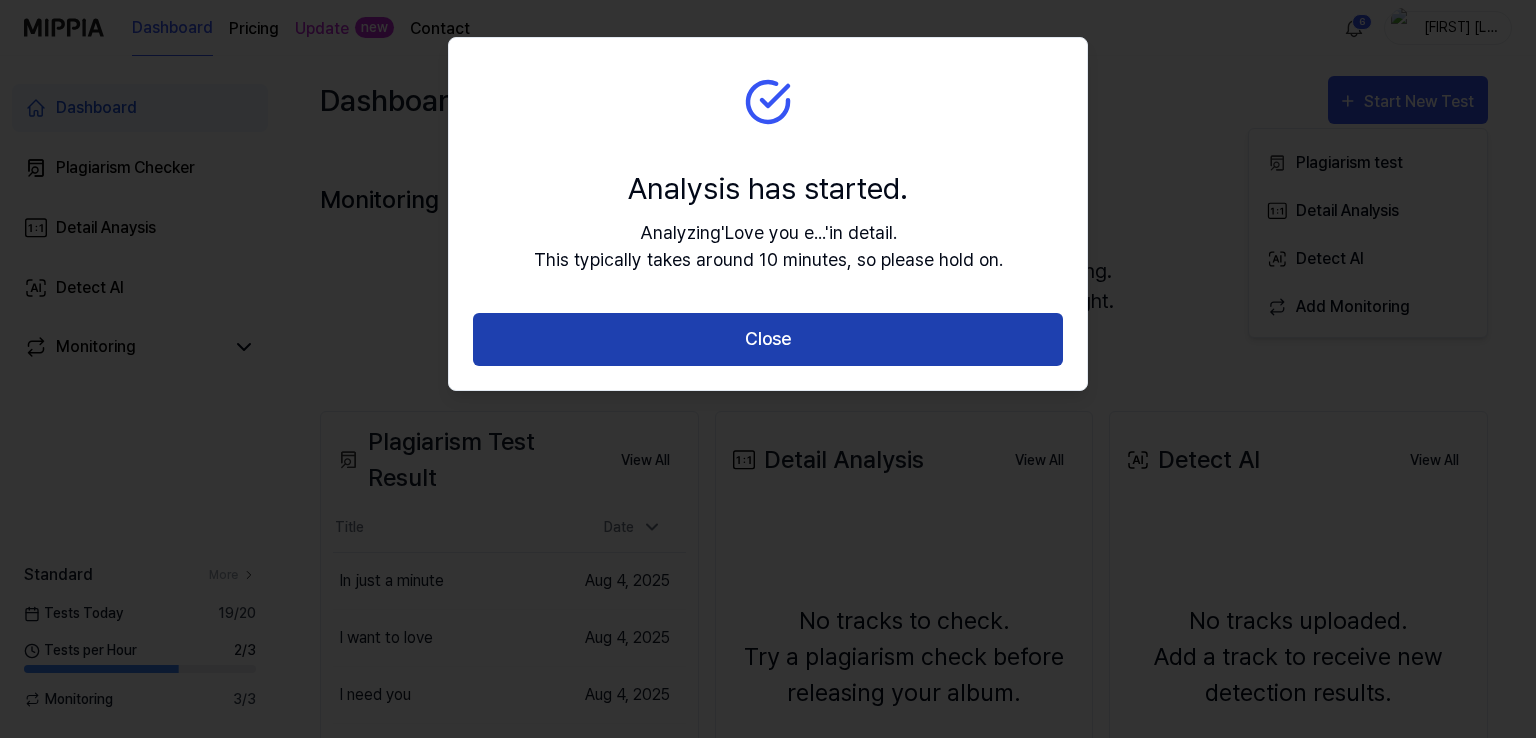 click on "Close" at bounding box center [768, 339] 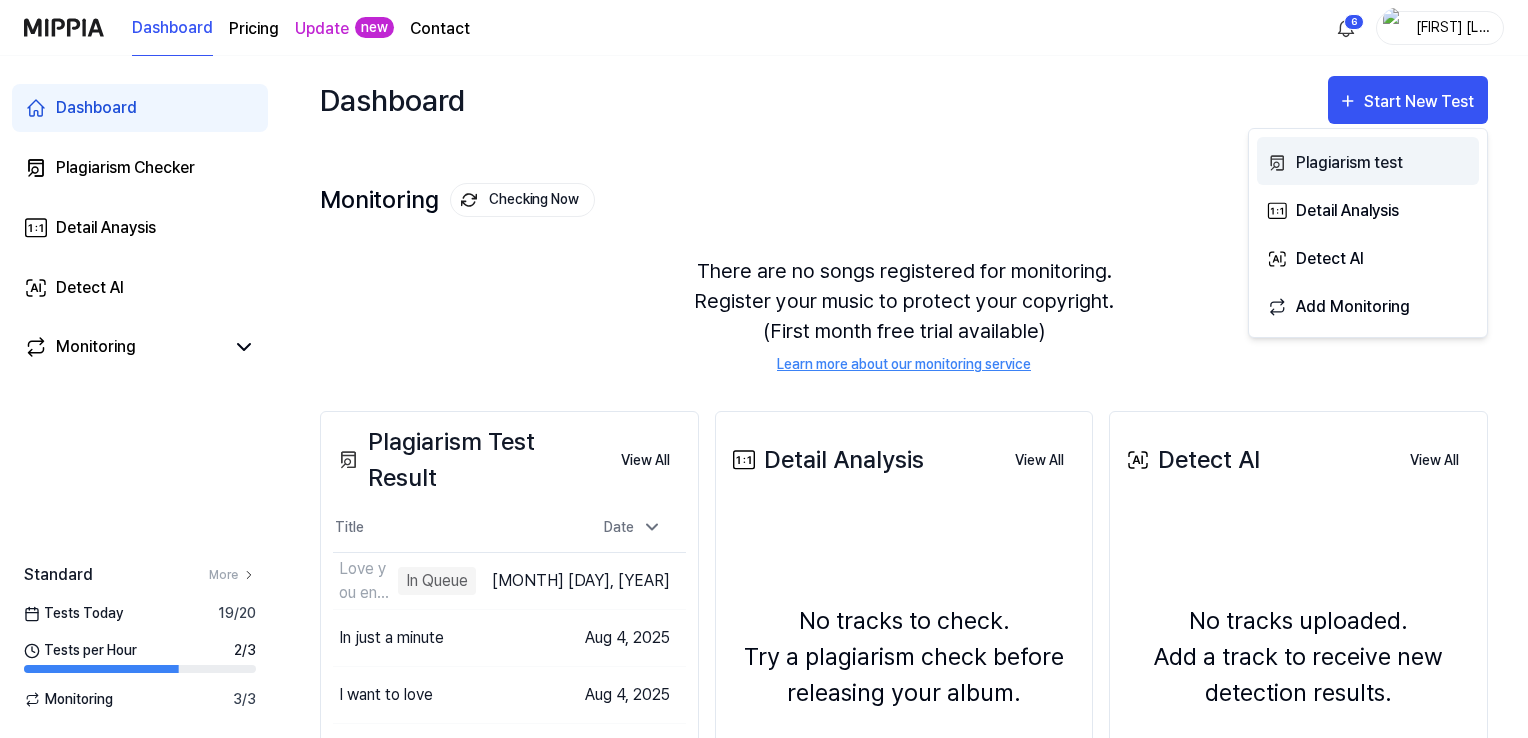click on "Plagiarism test" at bounding box center (1383, 163) 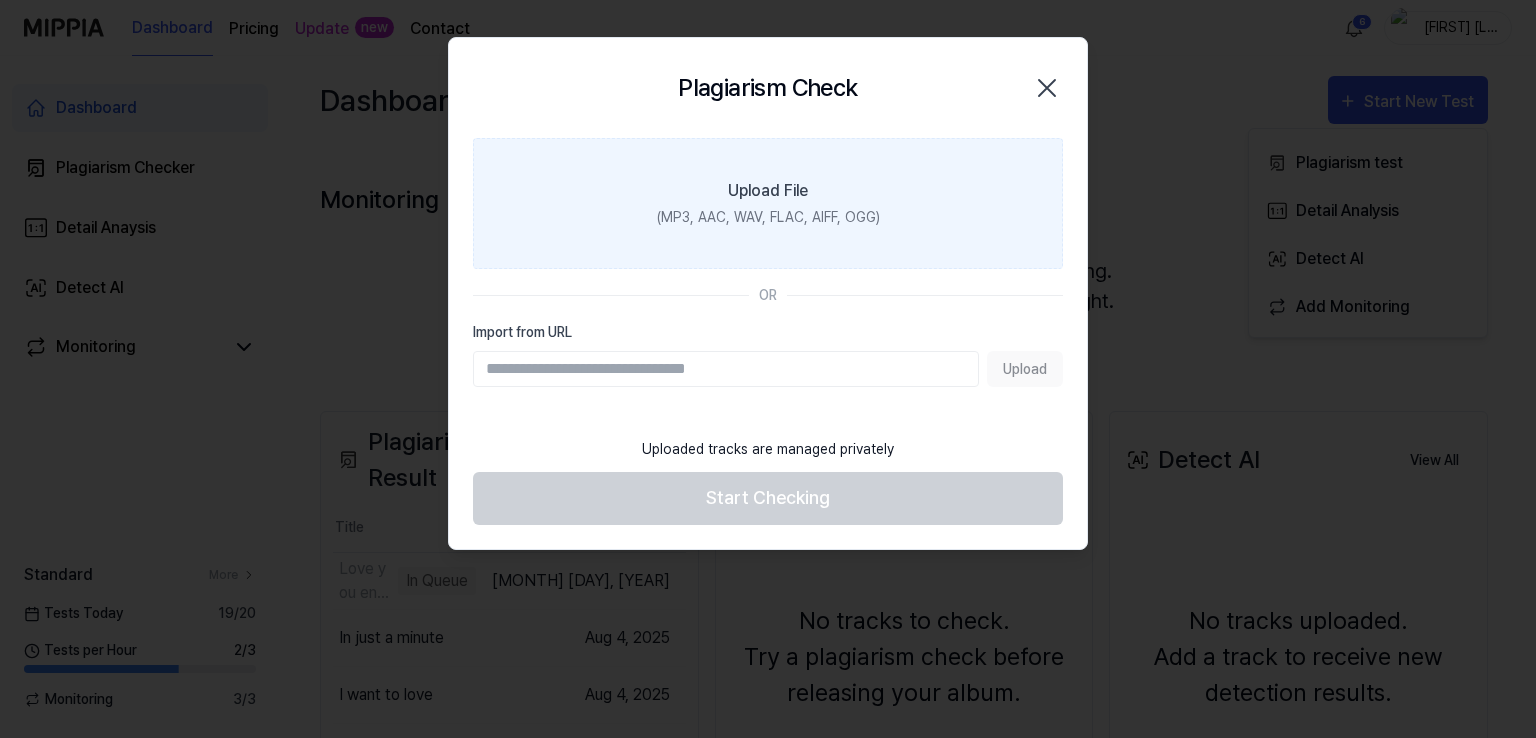 click on "(MP3, AAC, WAV, FLAC, AIFF, OGG)" at bounding box center (768, 217) 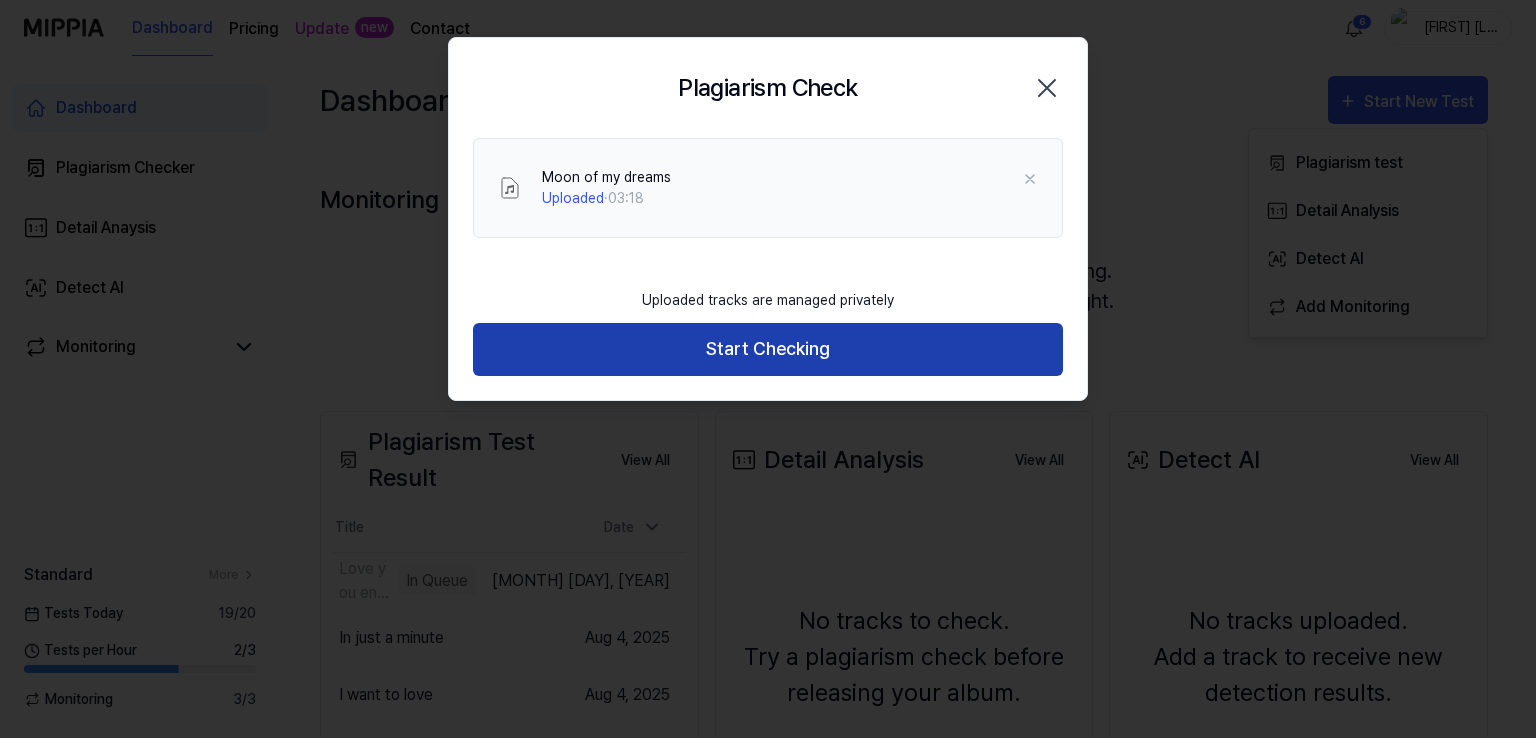 click on "Start Checking" at bounding box center [768, 349] 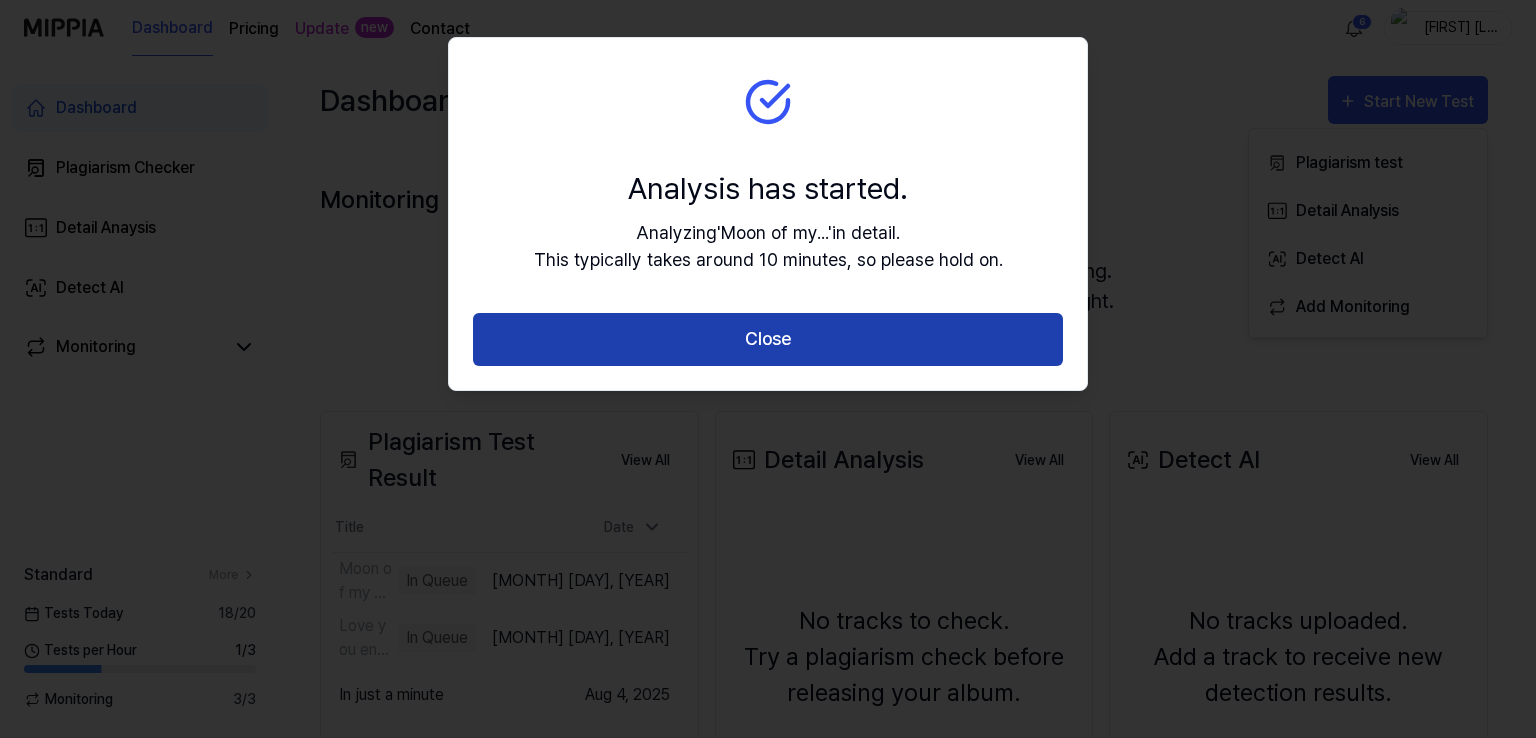 click on "Close" at bounding box center (768, 339) 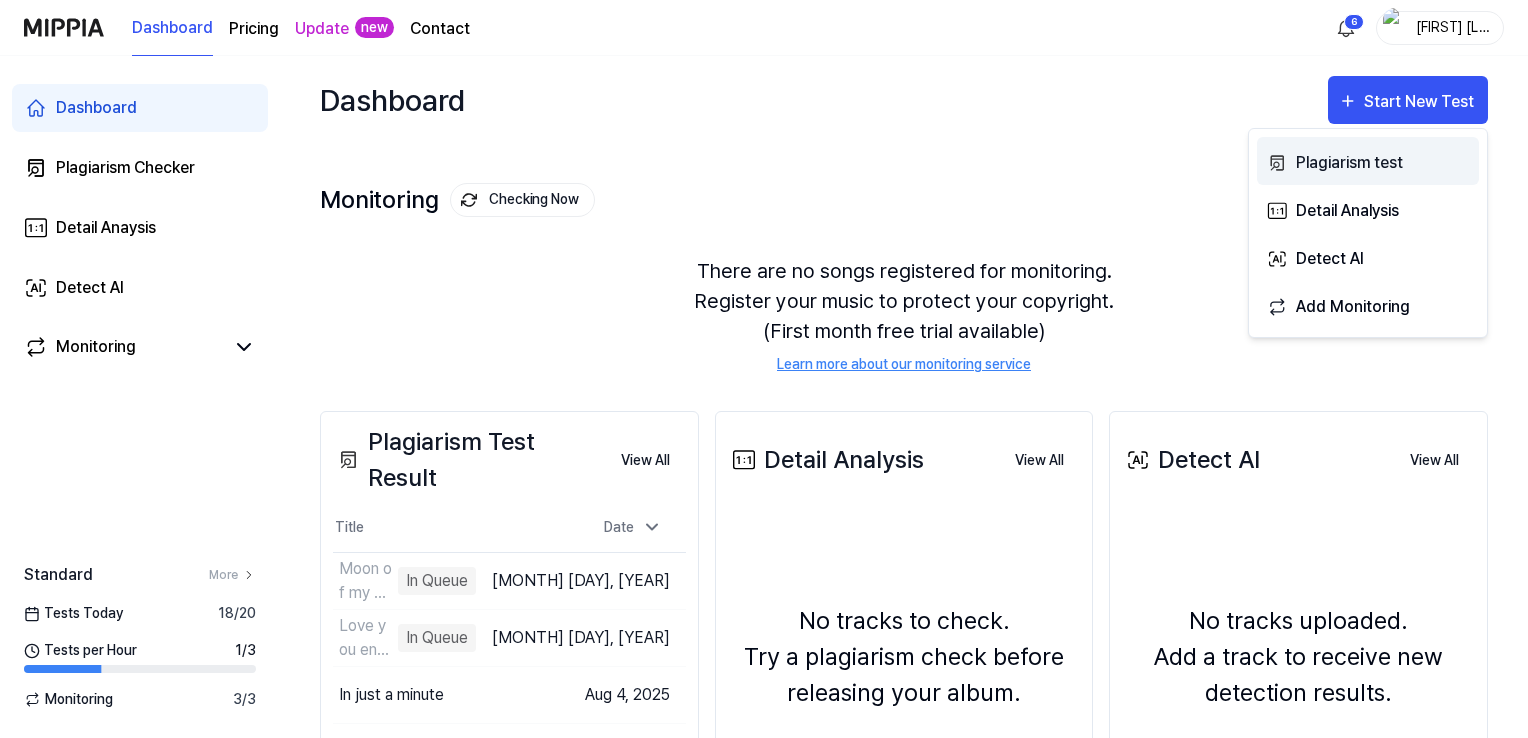 click on "Plagiarism test" at bounding box center (1383, 163) 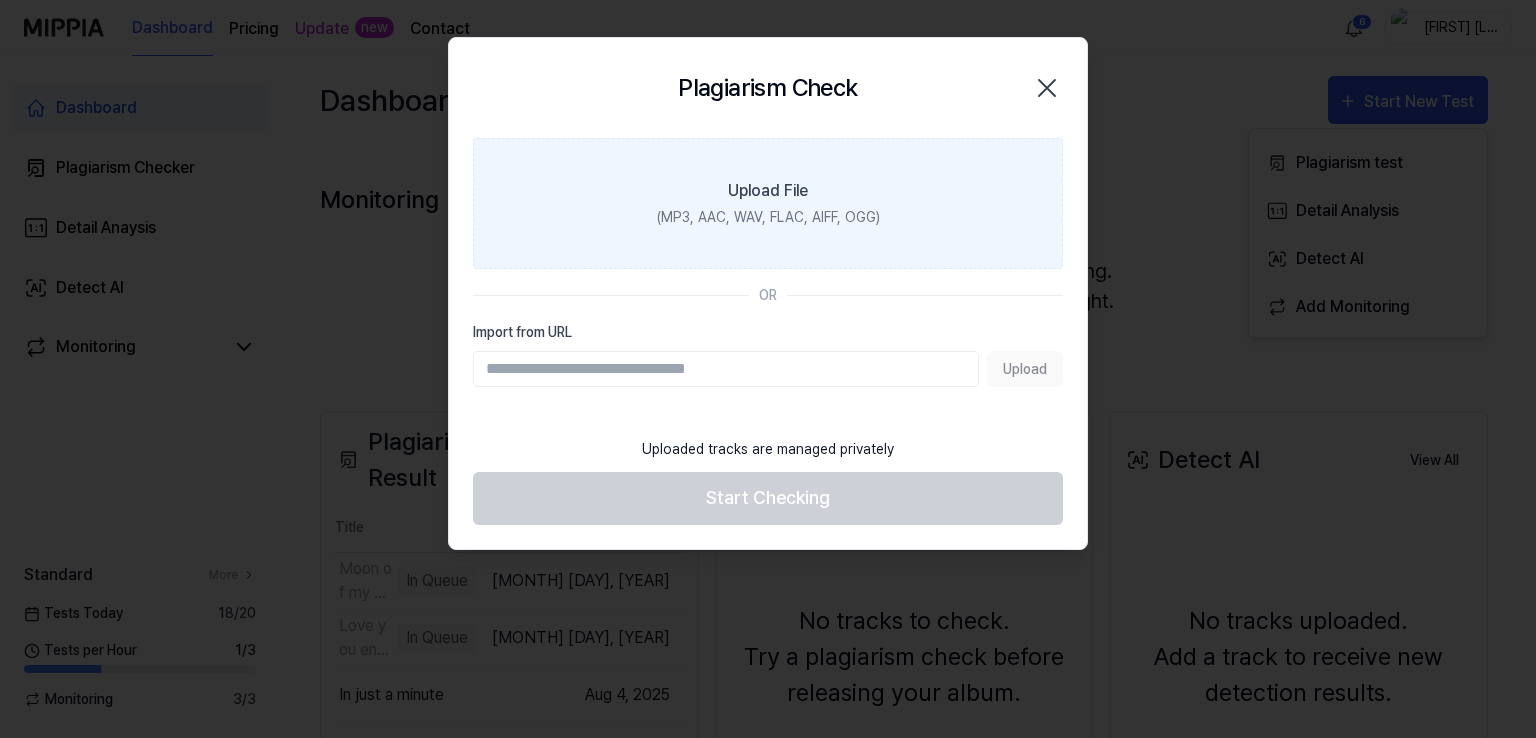 click on "Upload File" at bounding box center [768, 191] 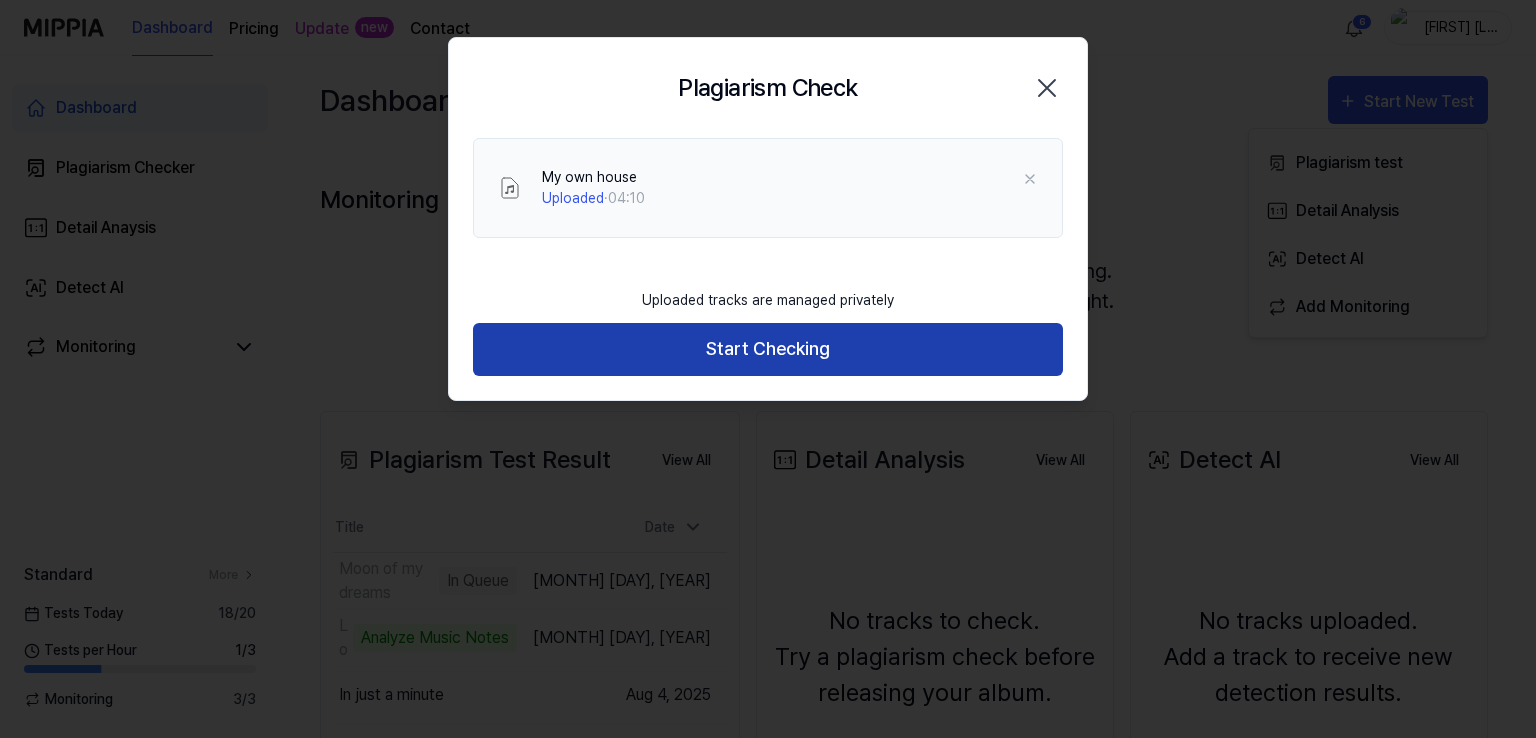 click on "Start Checking" at bounding box center (768, 349) 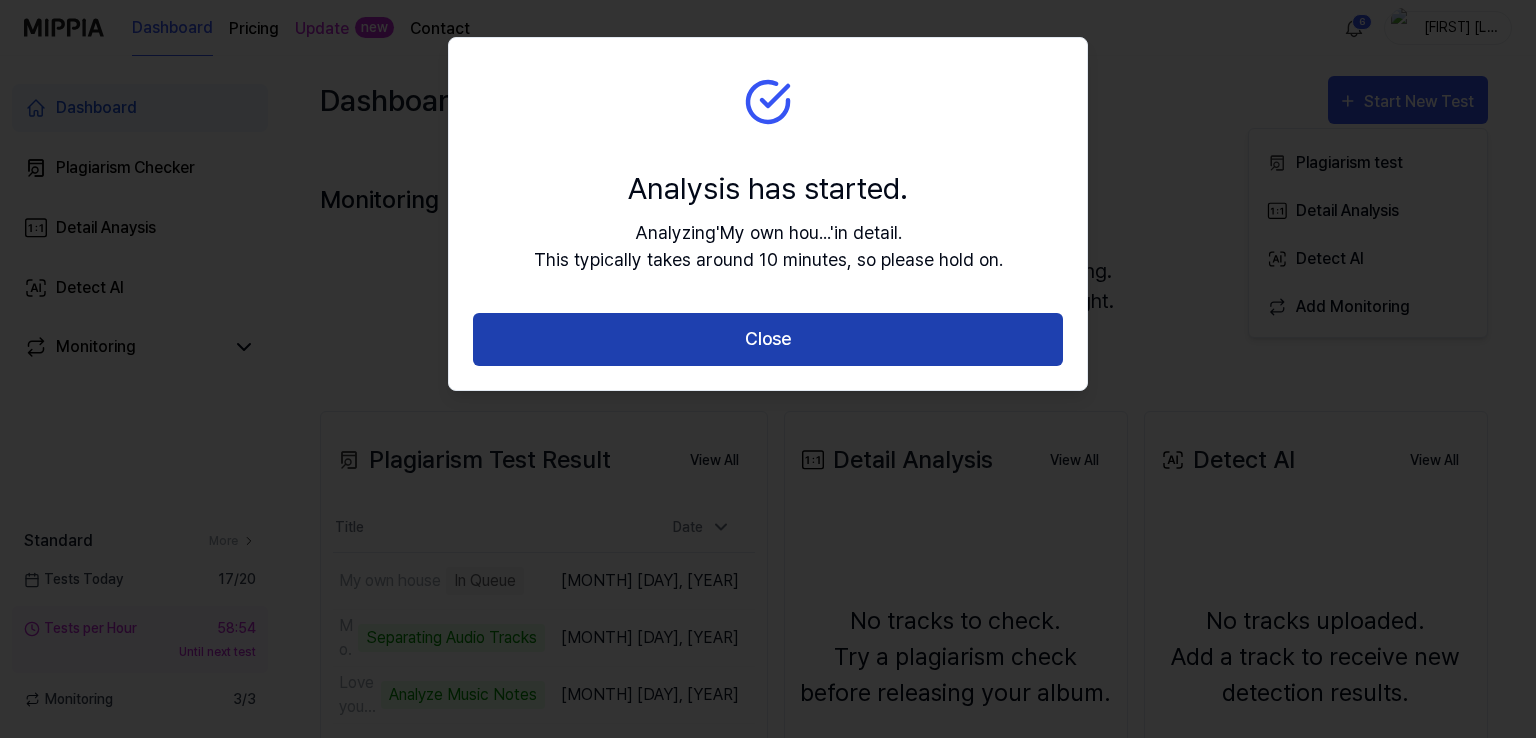 click on "Close" at bounding box center [768, 339] 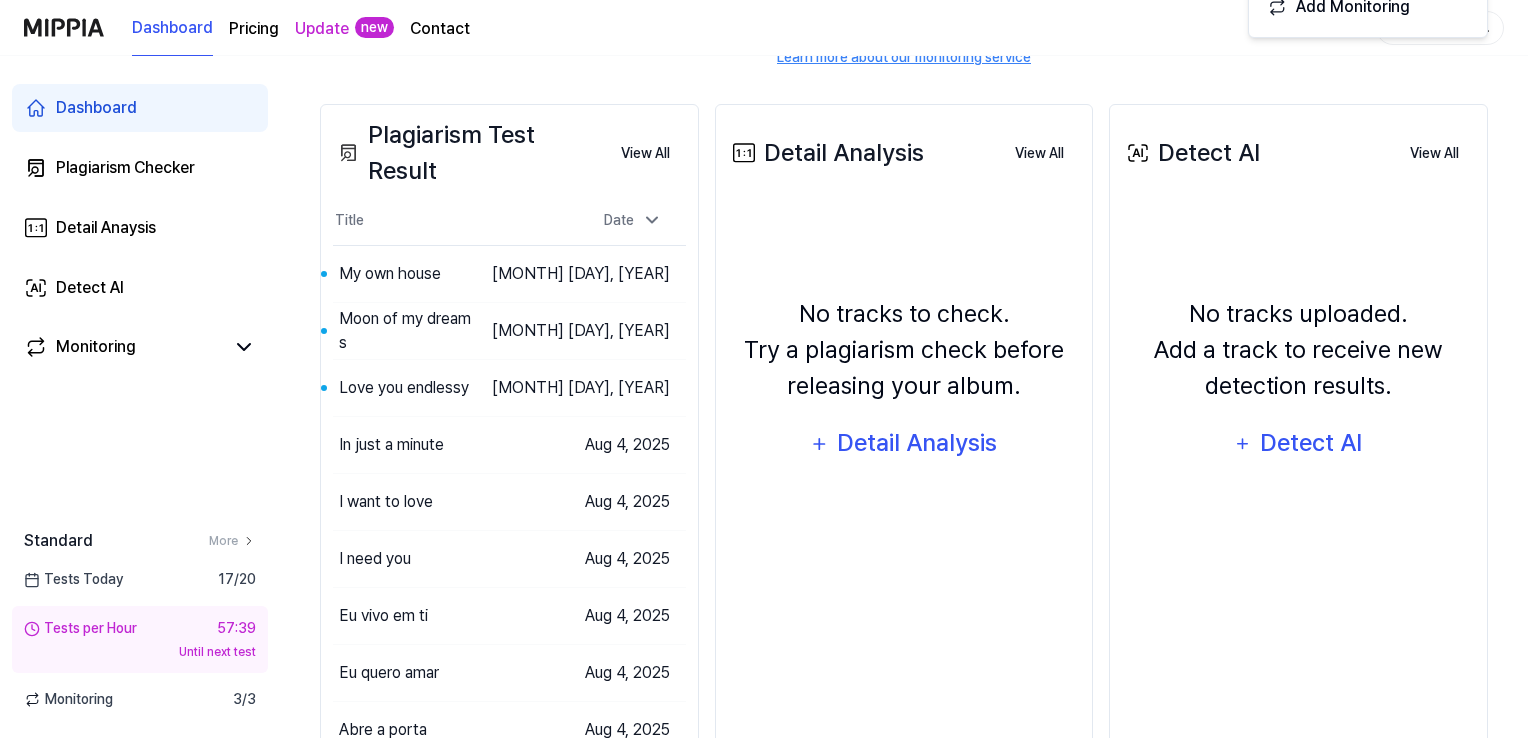 scroll, scrollTop: 390, scrollLeft: 0, axis: vertical 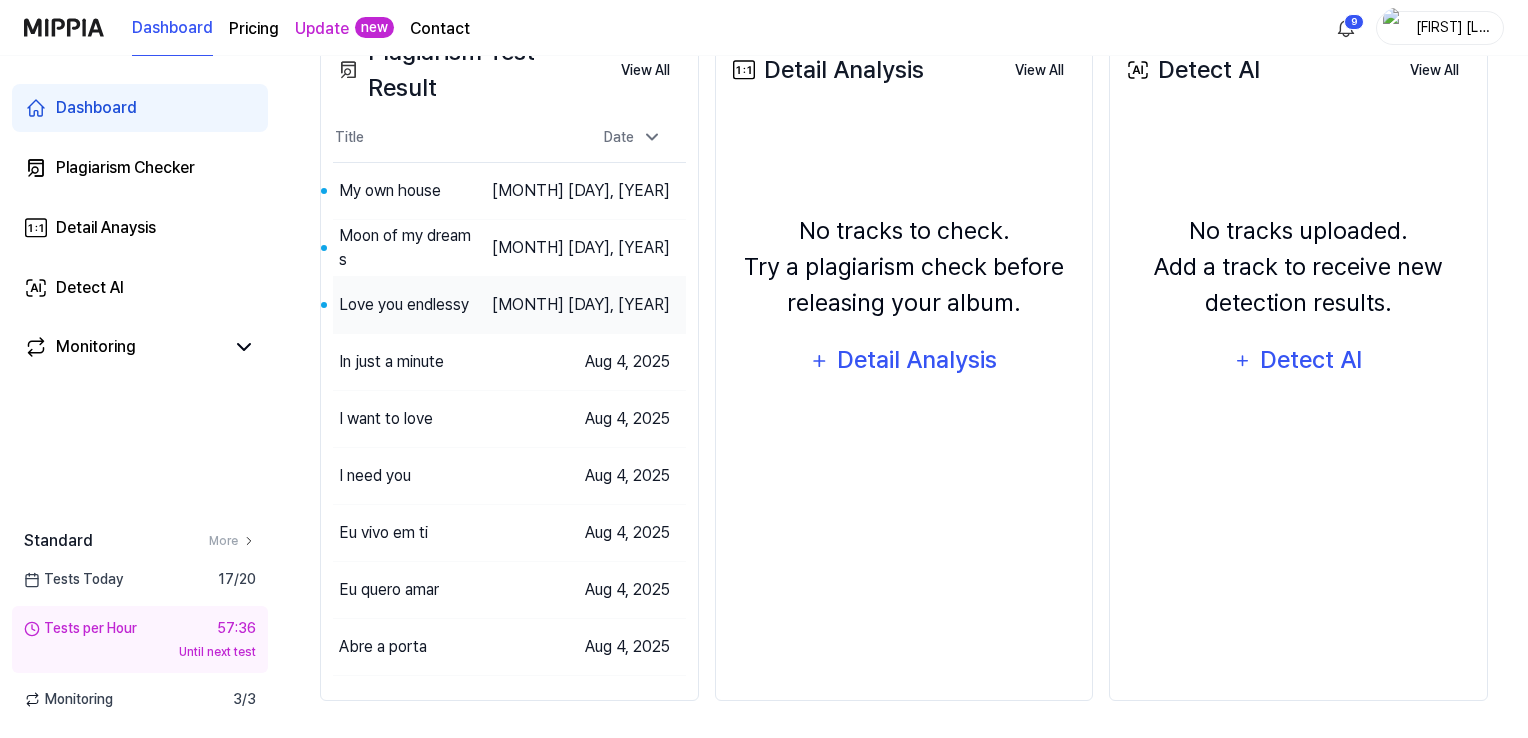 click on "Love you endlessy" at bounding box center [404, 305] 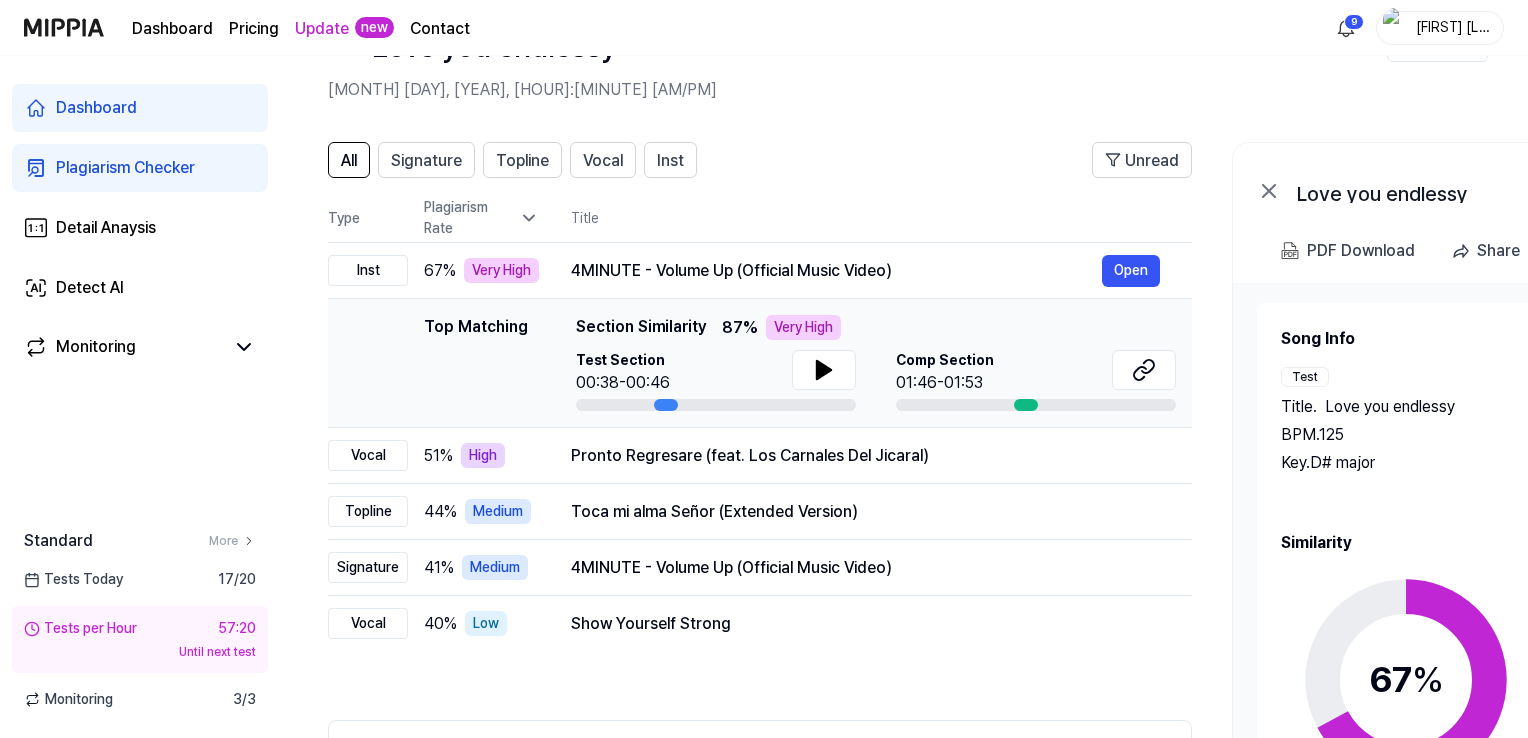 scroll, scrollTop: 100, scrollLeft: 0, axis: vertical 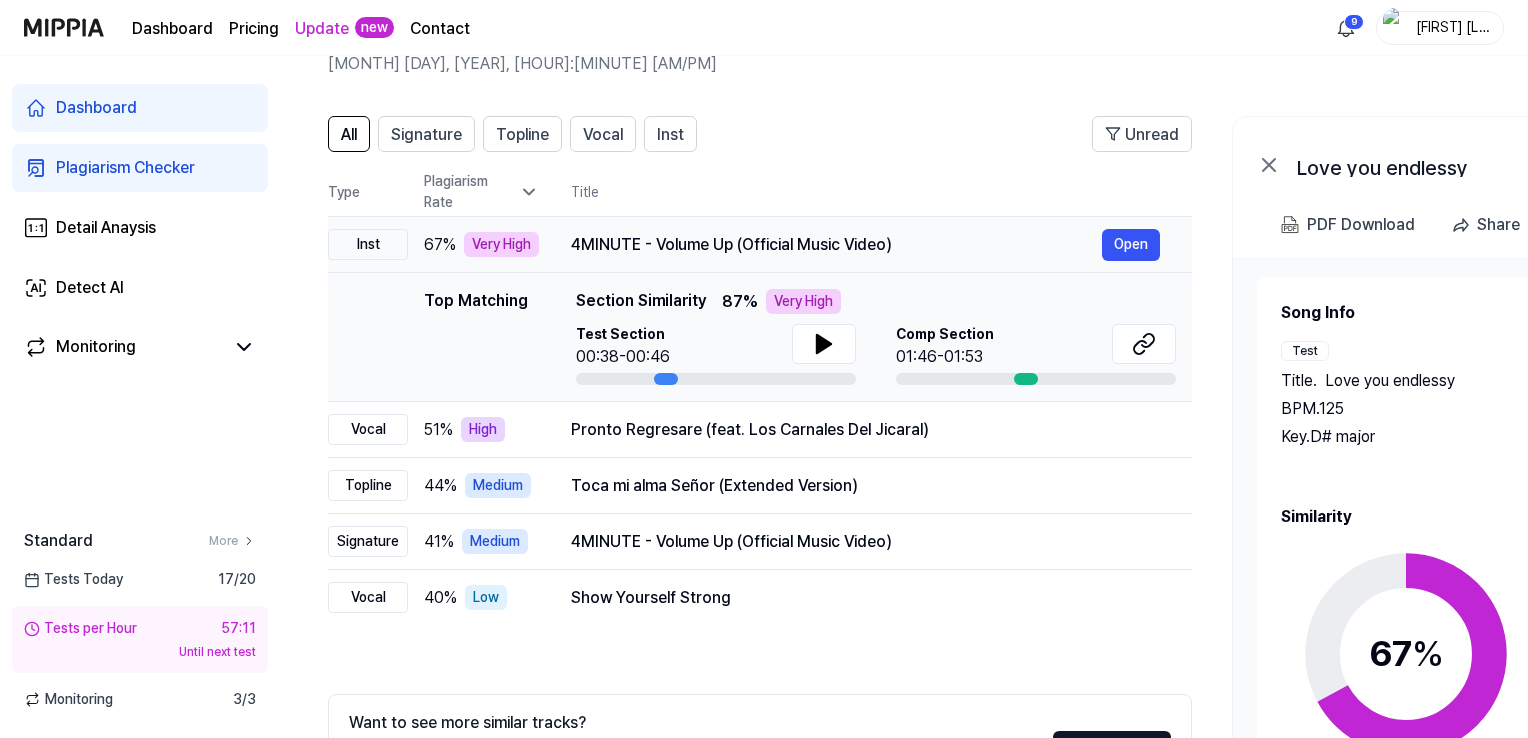 drag, startPoint x: 574, startPoint y: 243, endPoint x: 754, endPoint y: 248, distance: 180.06943 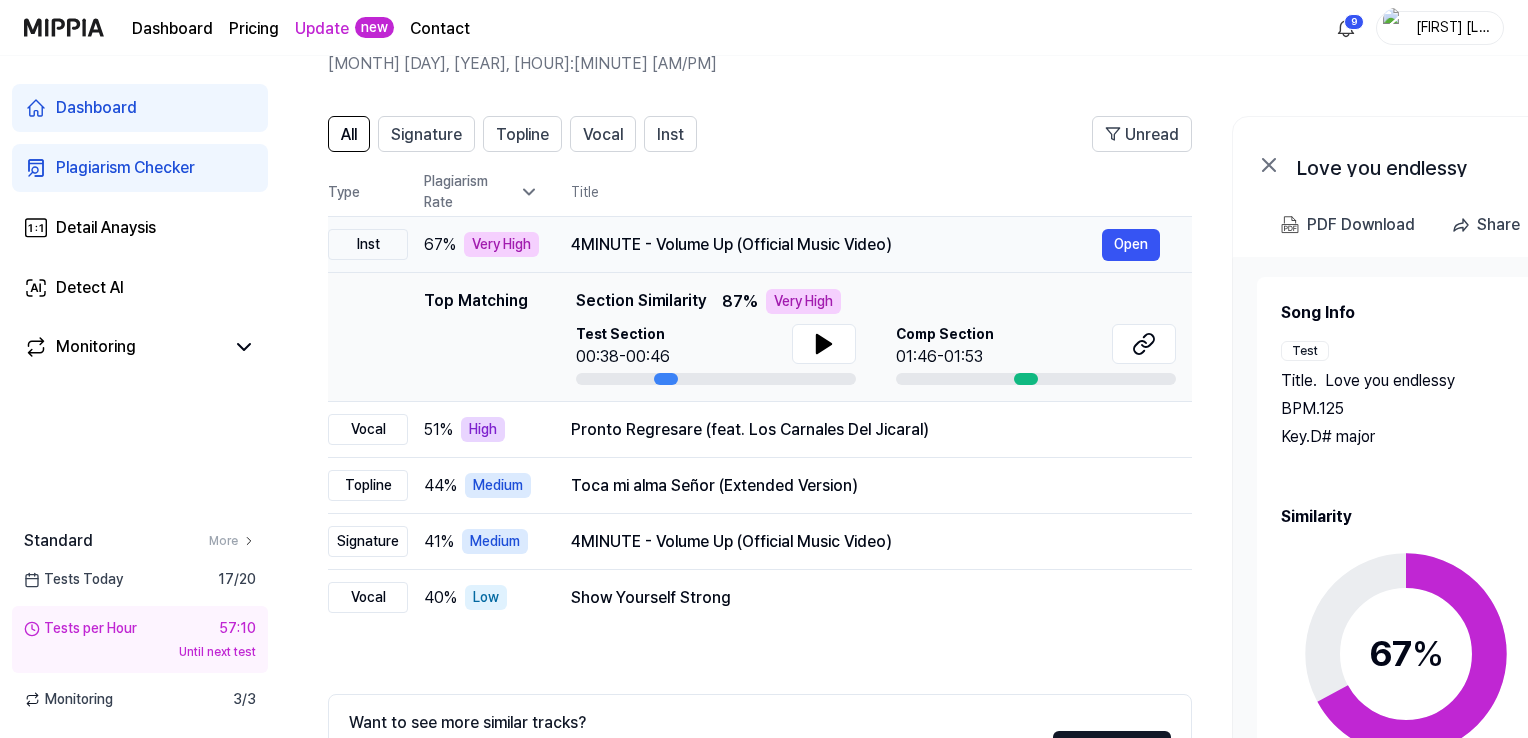 drag, startPoint x: 574, startPoint y: 241, endPoint x: 807, endPoint y: 248, distance: 233.10513 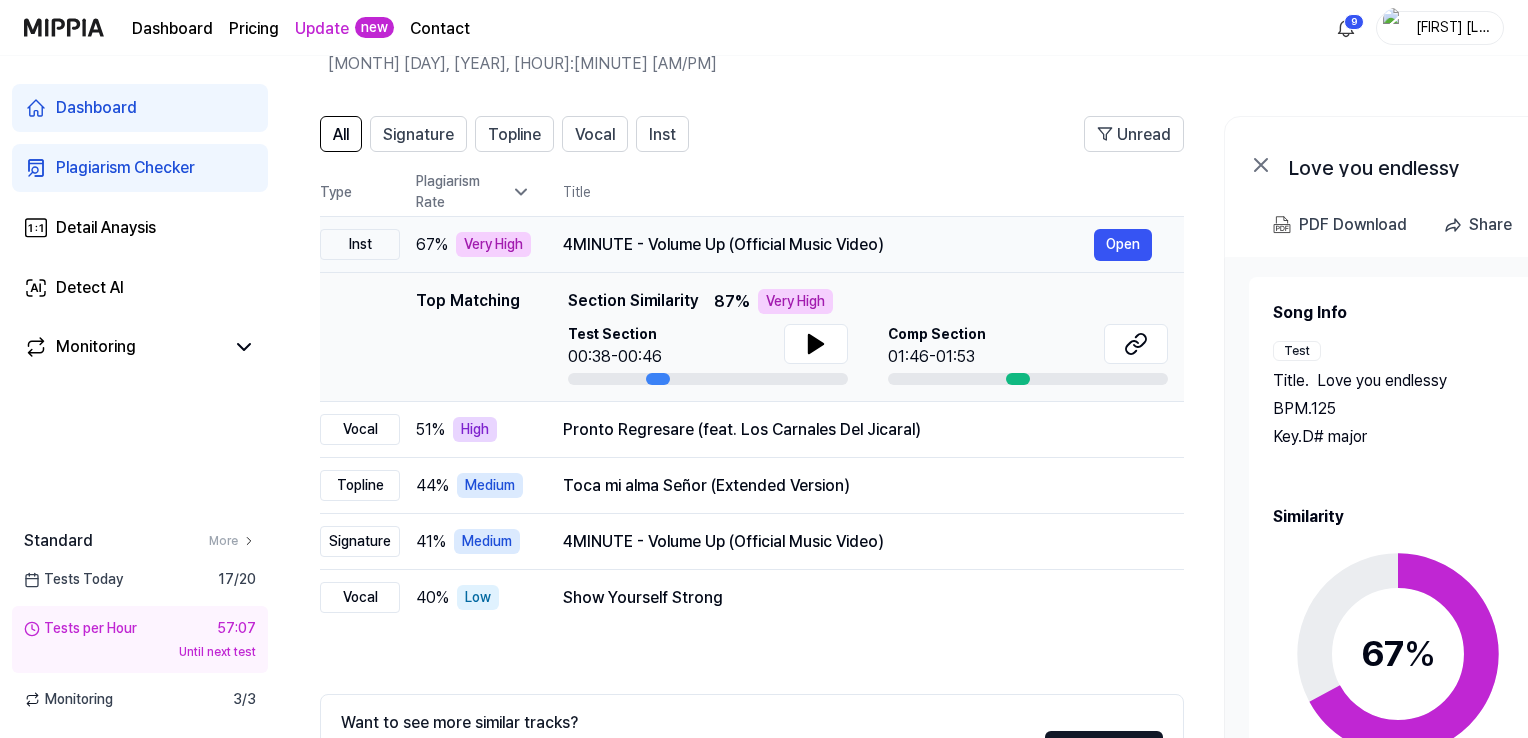 scroll, scrollTop: 0, scrollLeft: 3, axis: horizontal 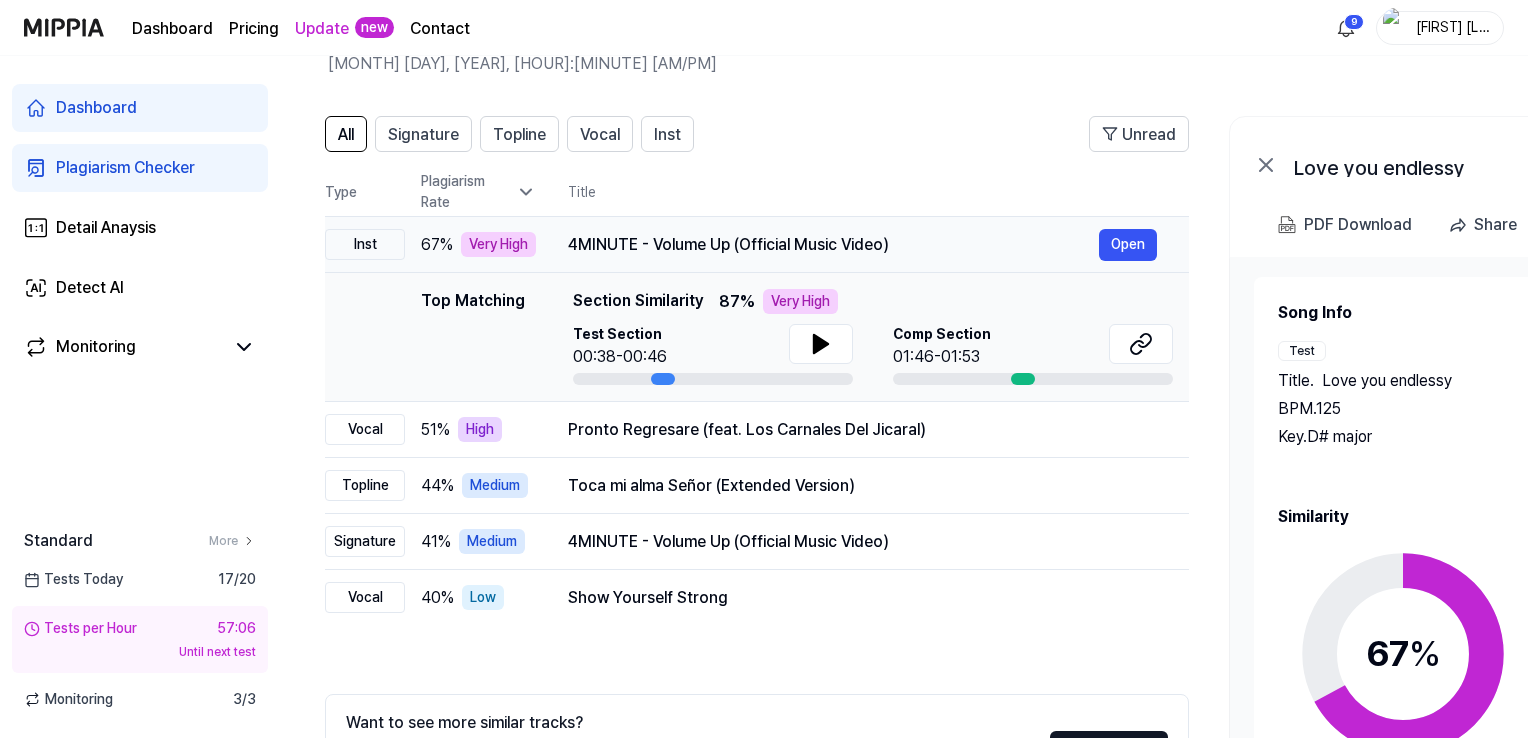 click on "4MINUTE - Volume Up (Official Music Video)" at bounding box center (833, 245) 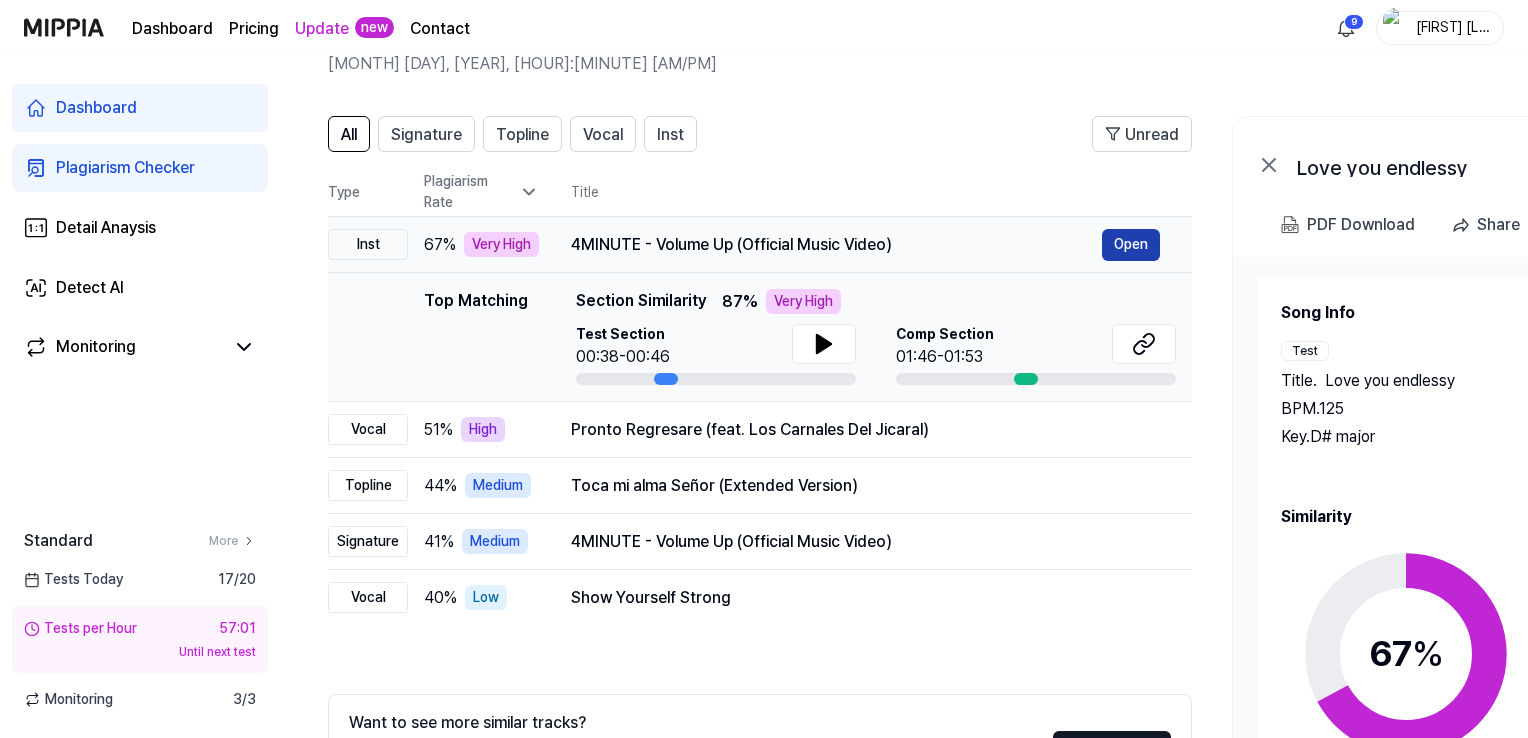 click on "Open" at bounding box center (1131, 245) 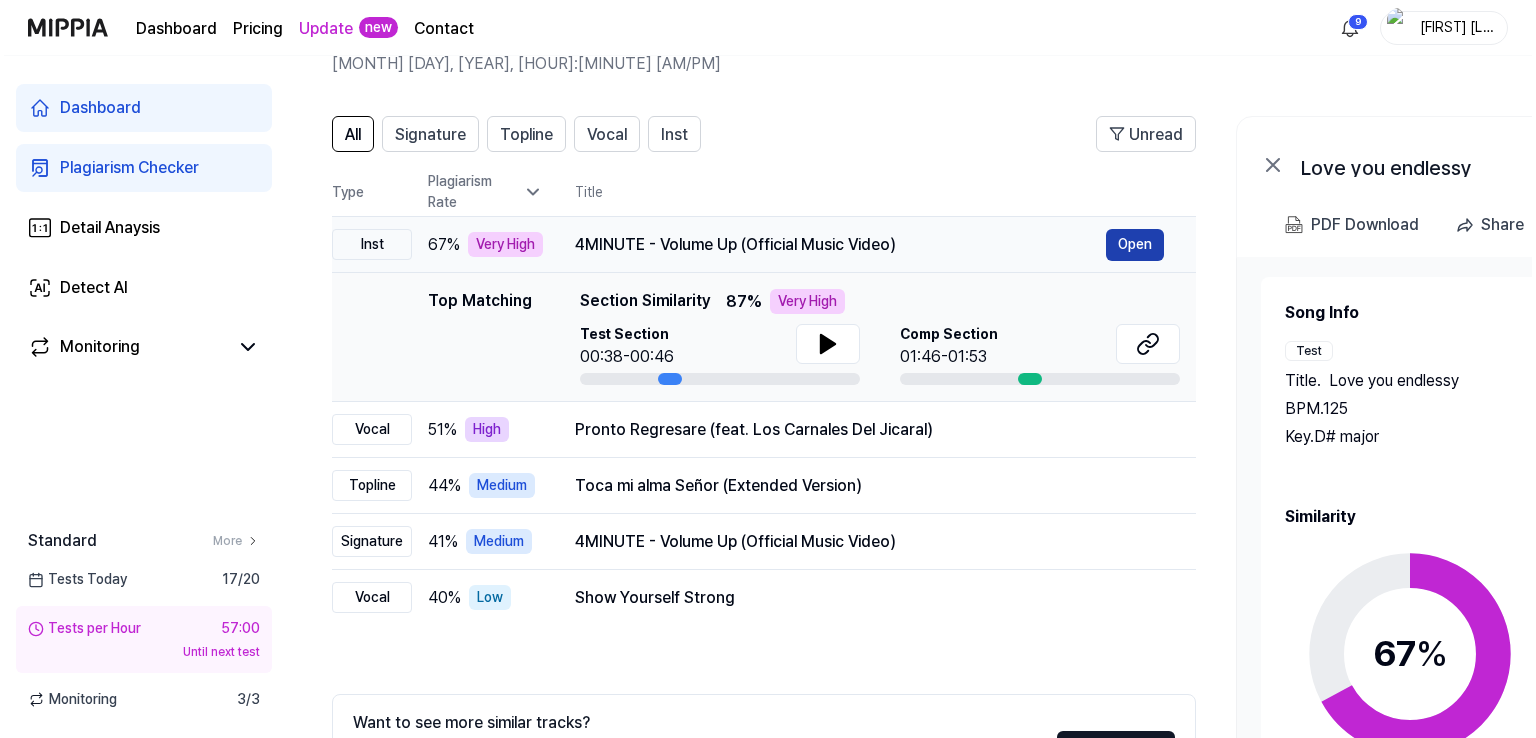 scroll, scrollTop: 0, scrollLeft: 0, axis: both 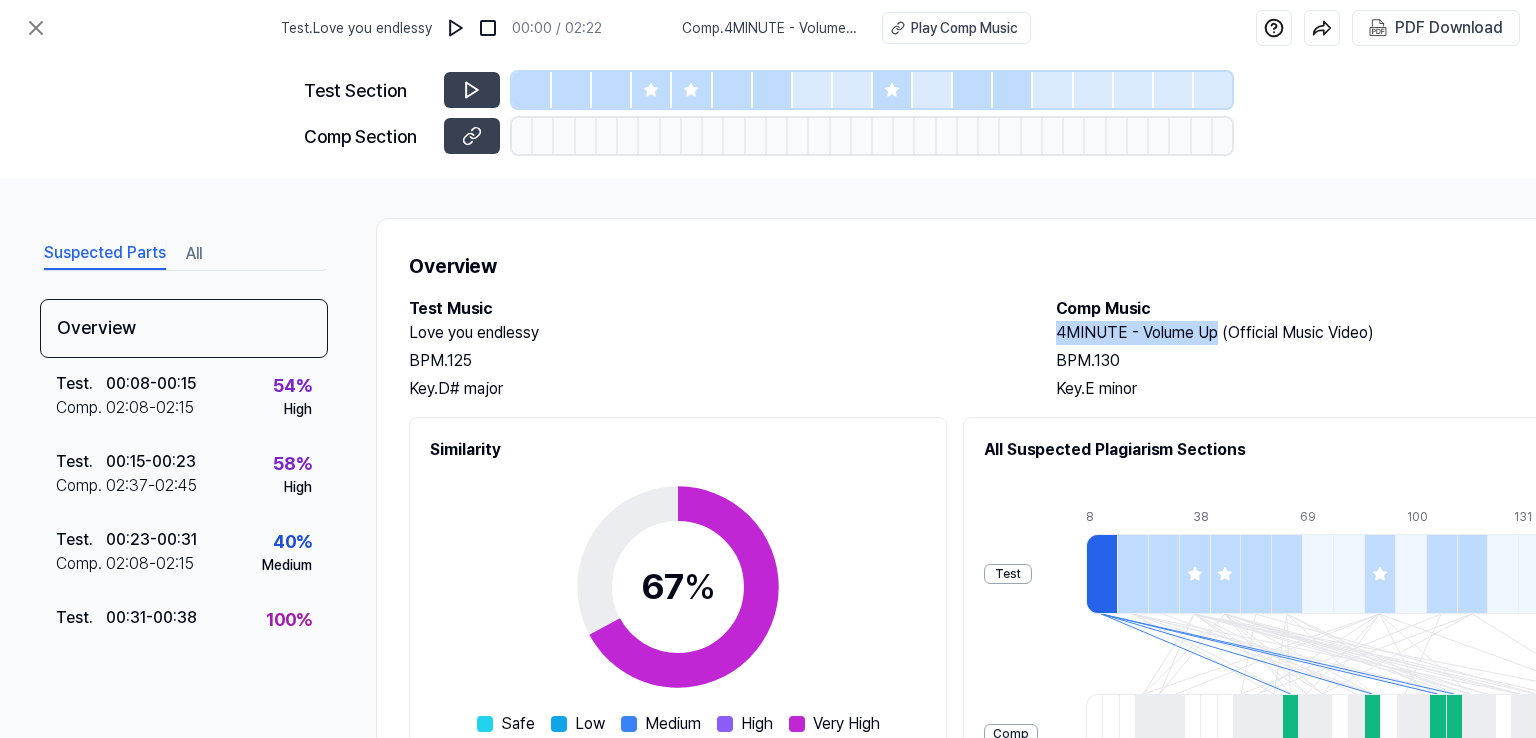 drag, startPoint x: 1059, startPoint y: 329, endPoint x: 1213, endPoint y: 327, distance: 154.01299 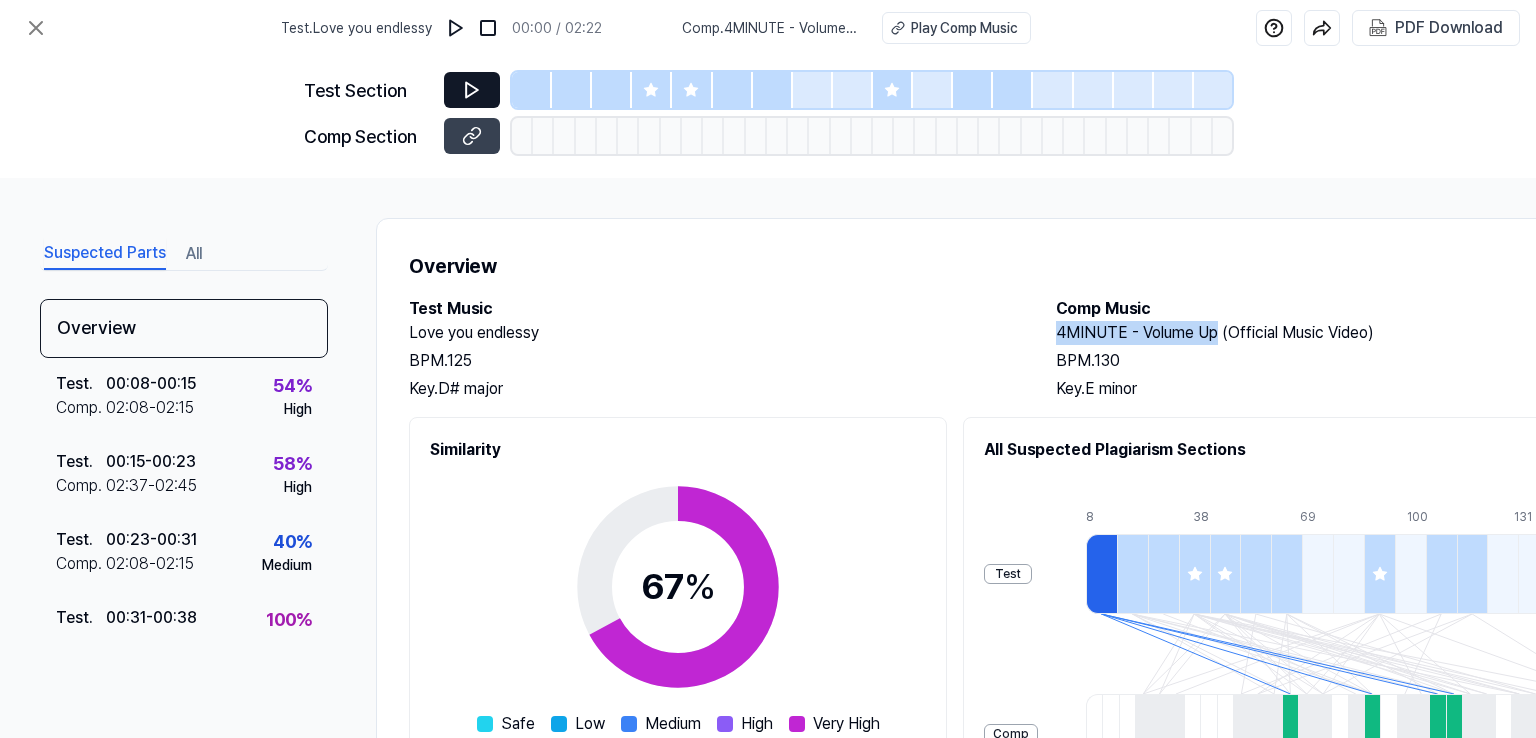 click at bounding box center (472, 90) 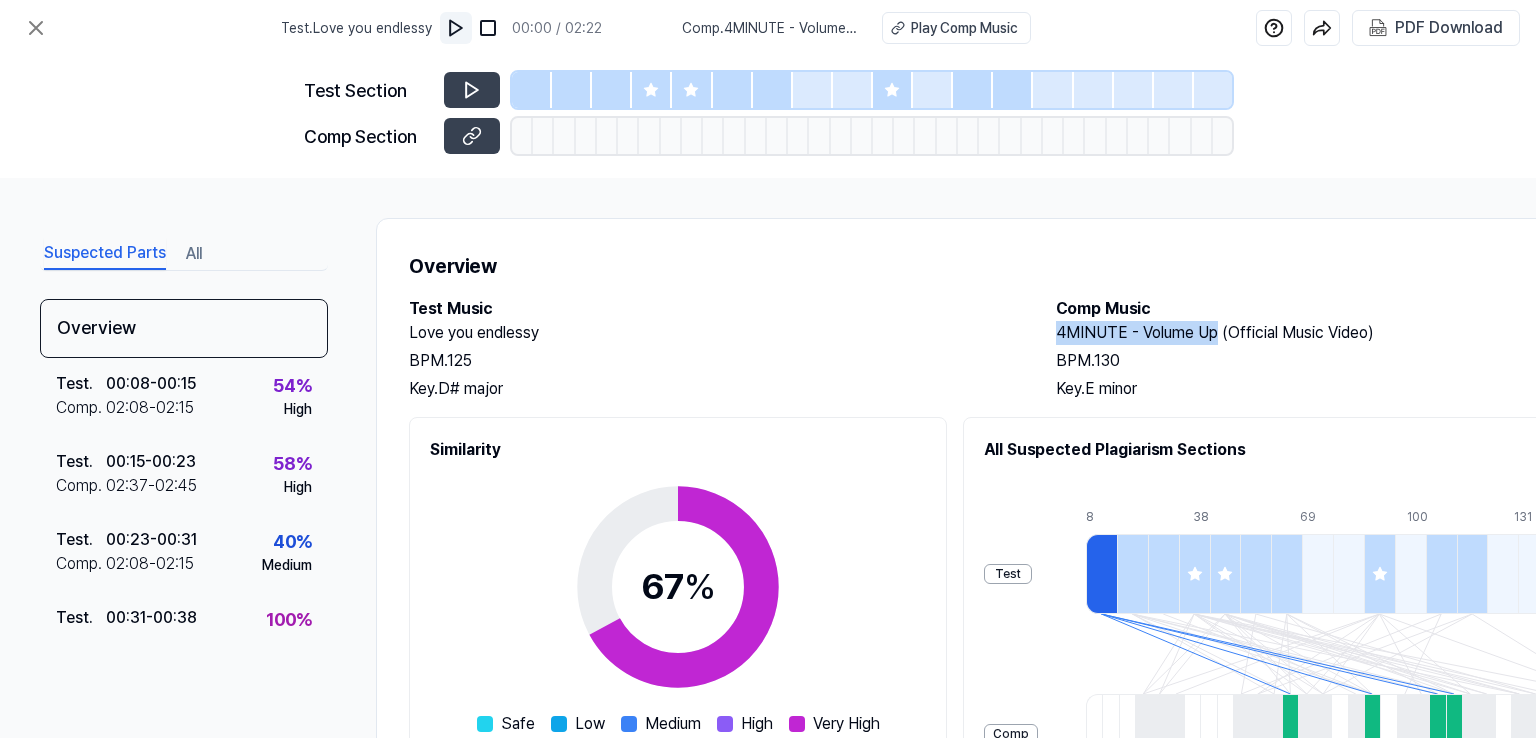 click at bounding box center [456, 28] 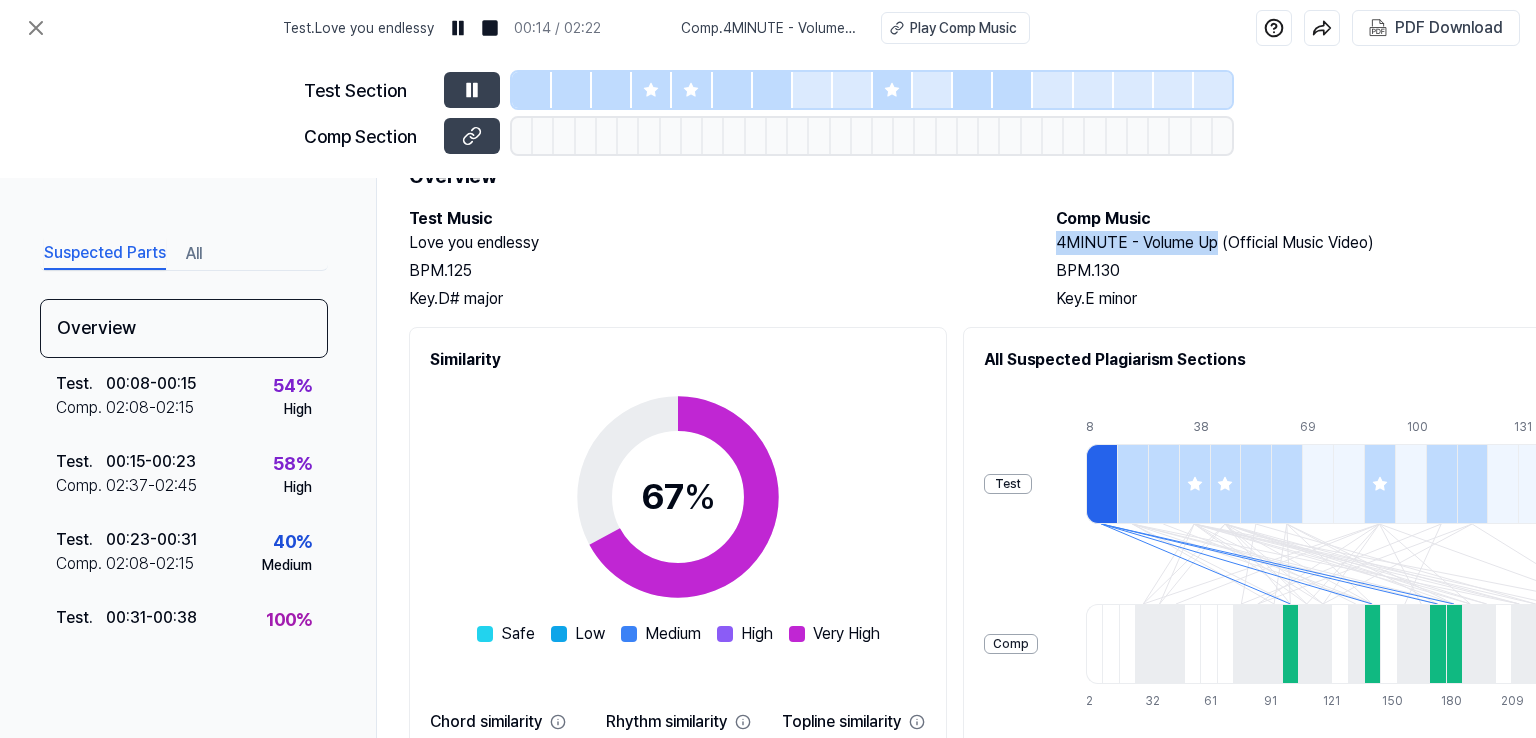 scroll, scrollTop: 33, scrollLeft: 0, axis: vertical 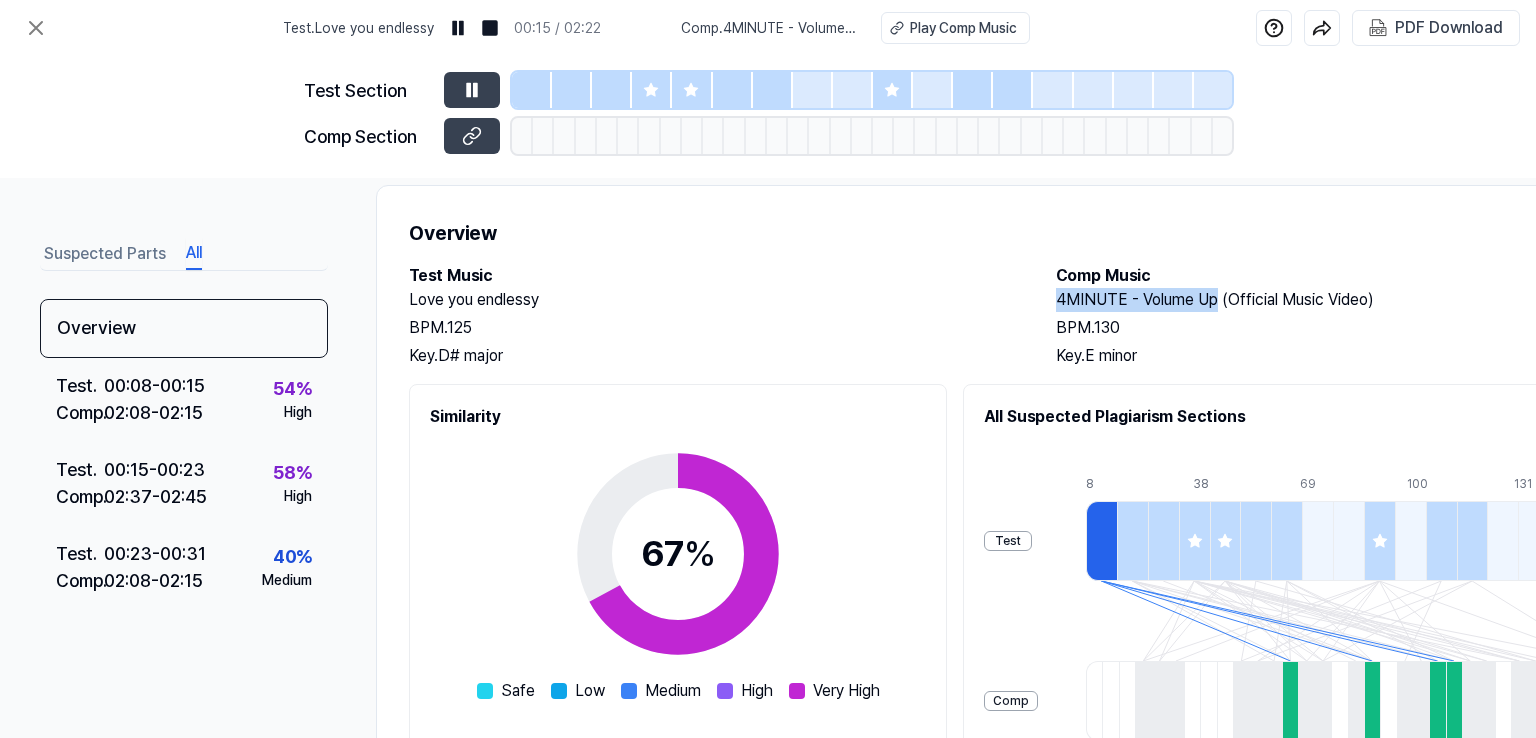 click on "All" at bounding box center [194, 254] 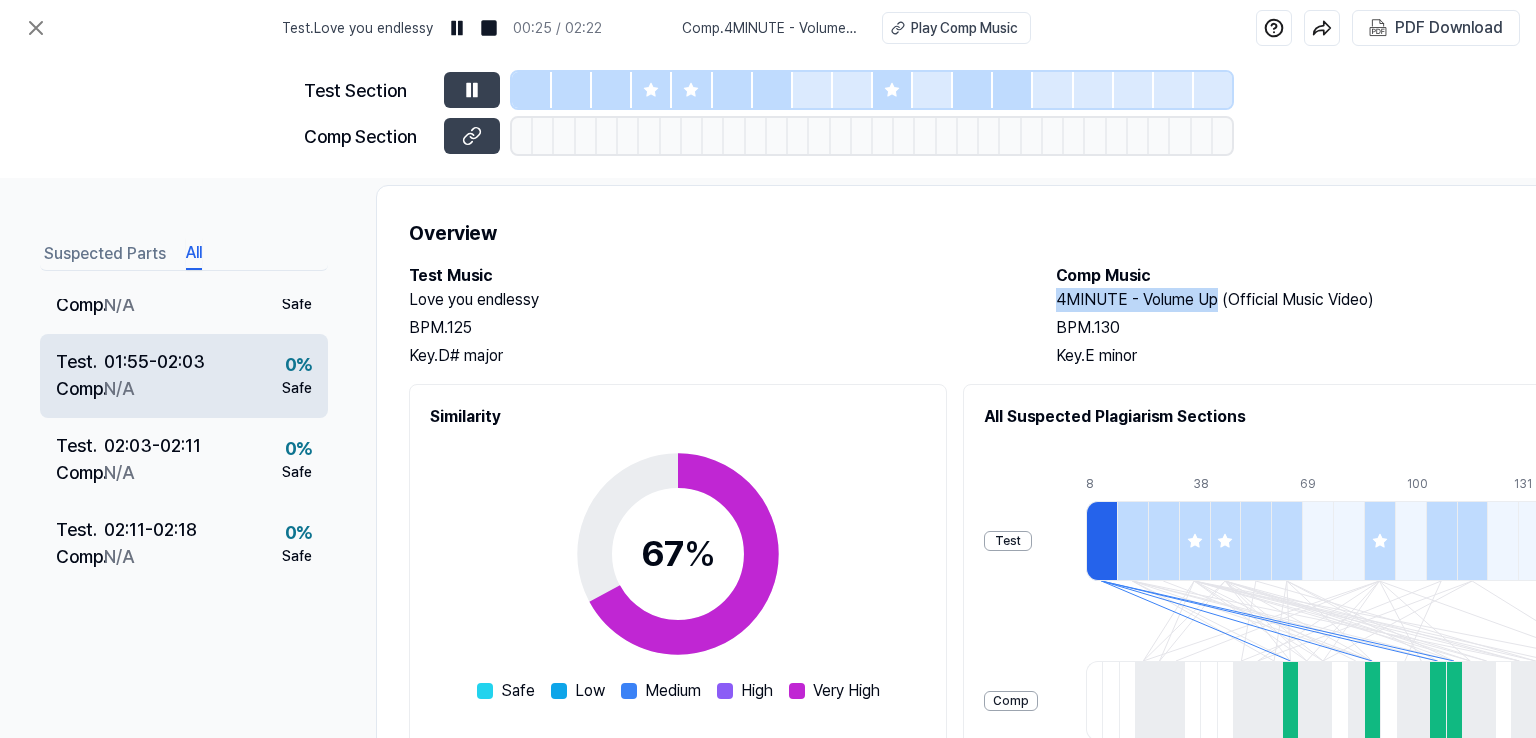scroll, scrollTop: 1278, scrollLeft: 0, axis: vertical 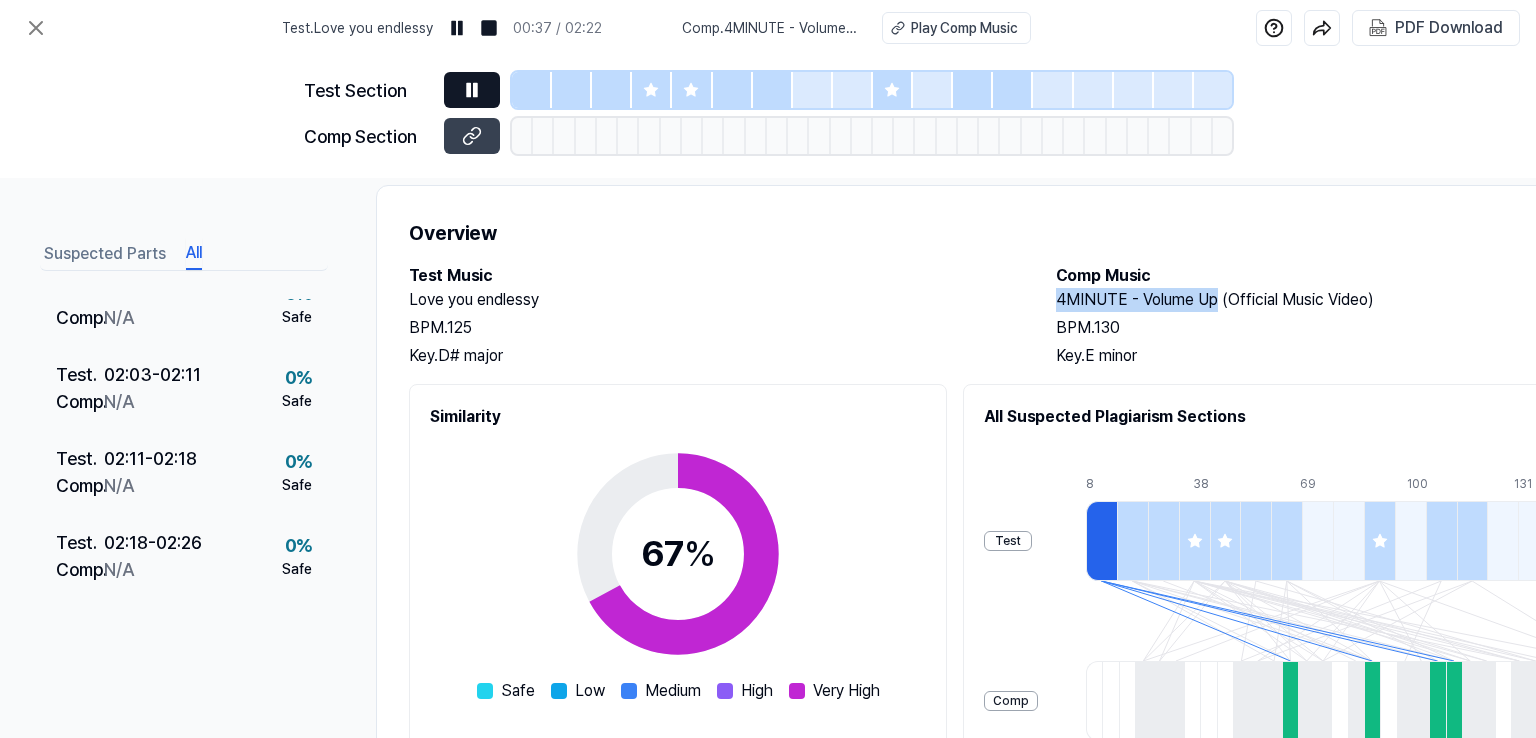 click 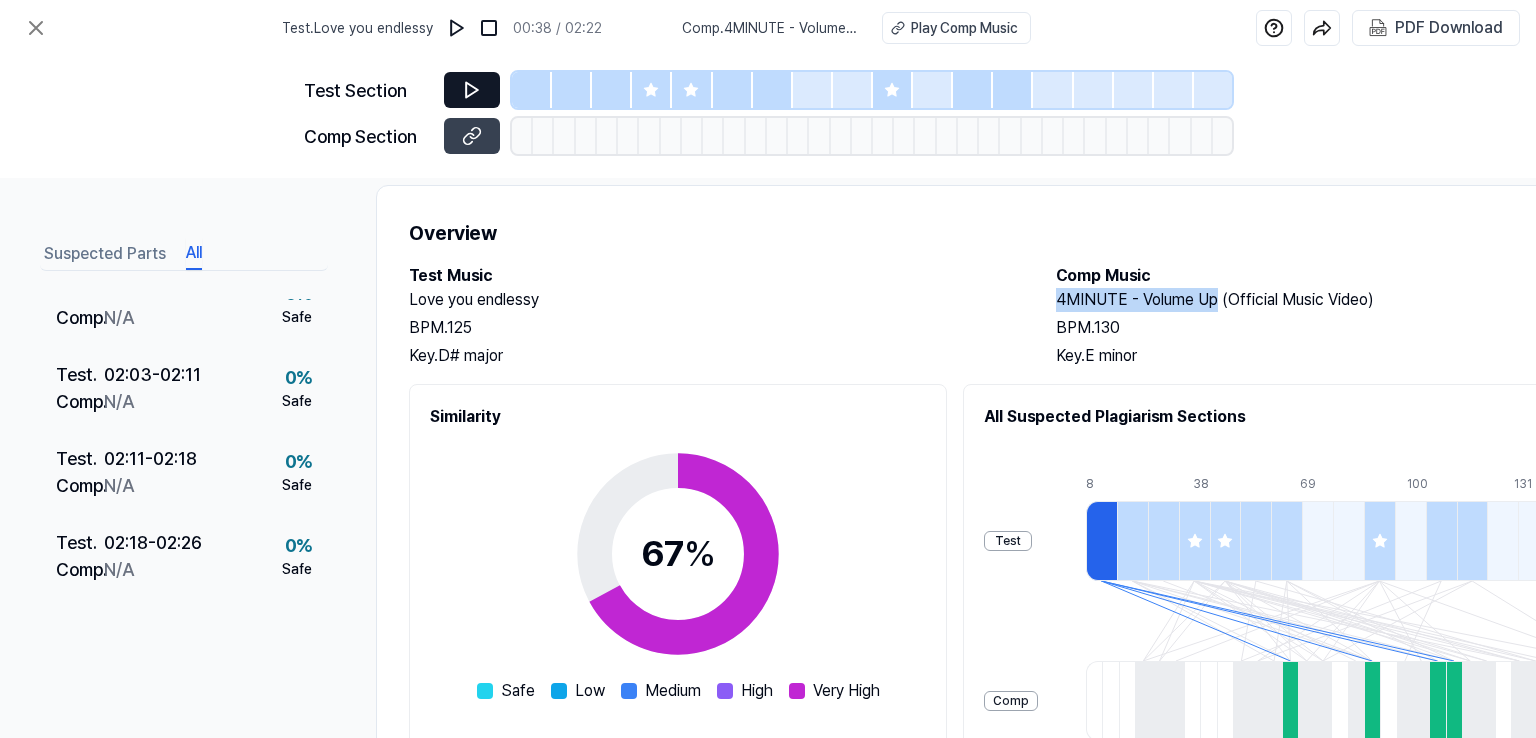 click 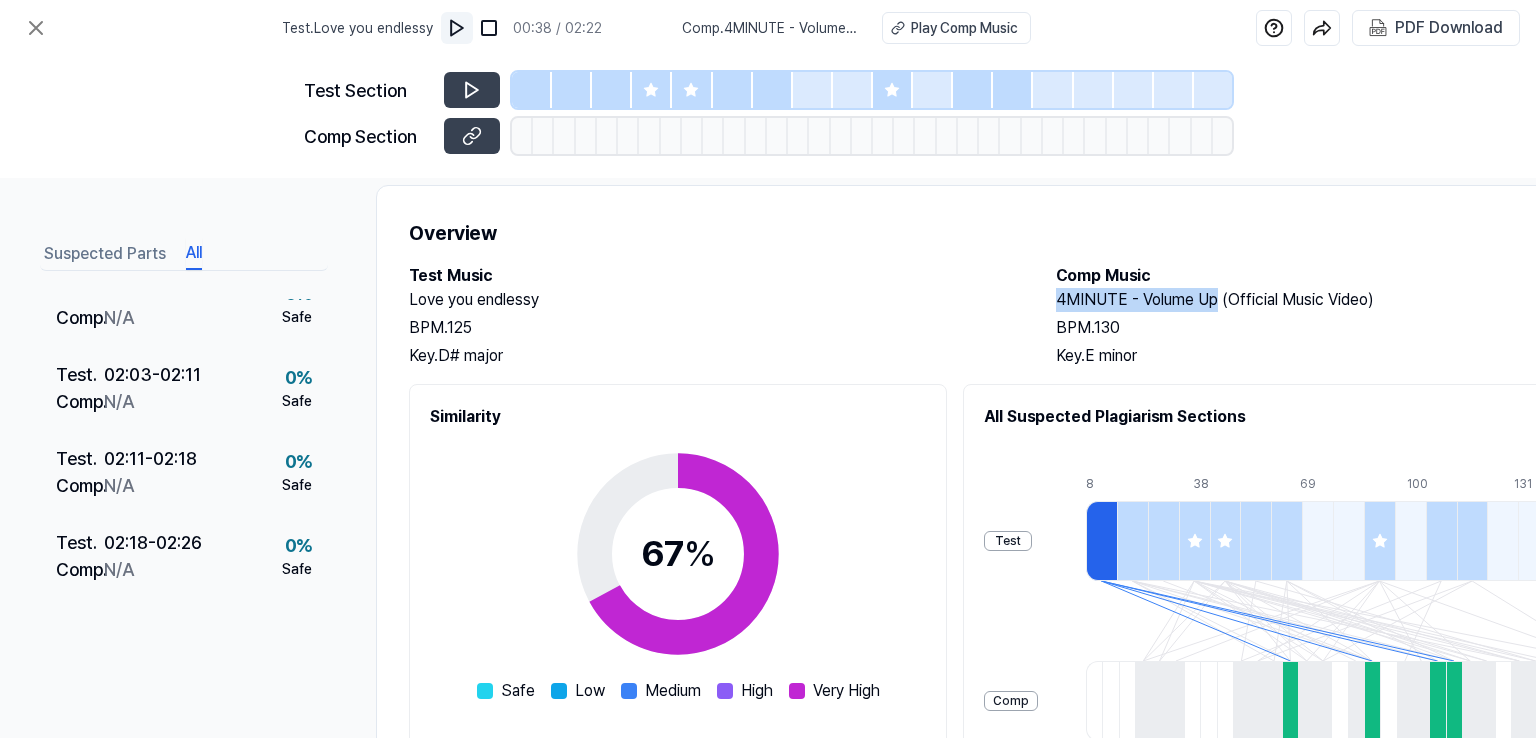 click at bounding box center (457, 28) 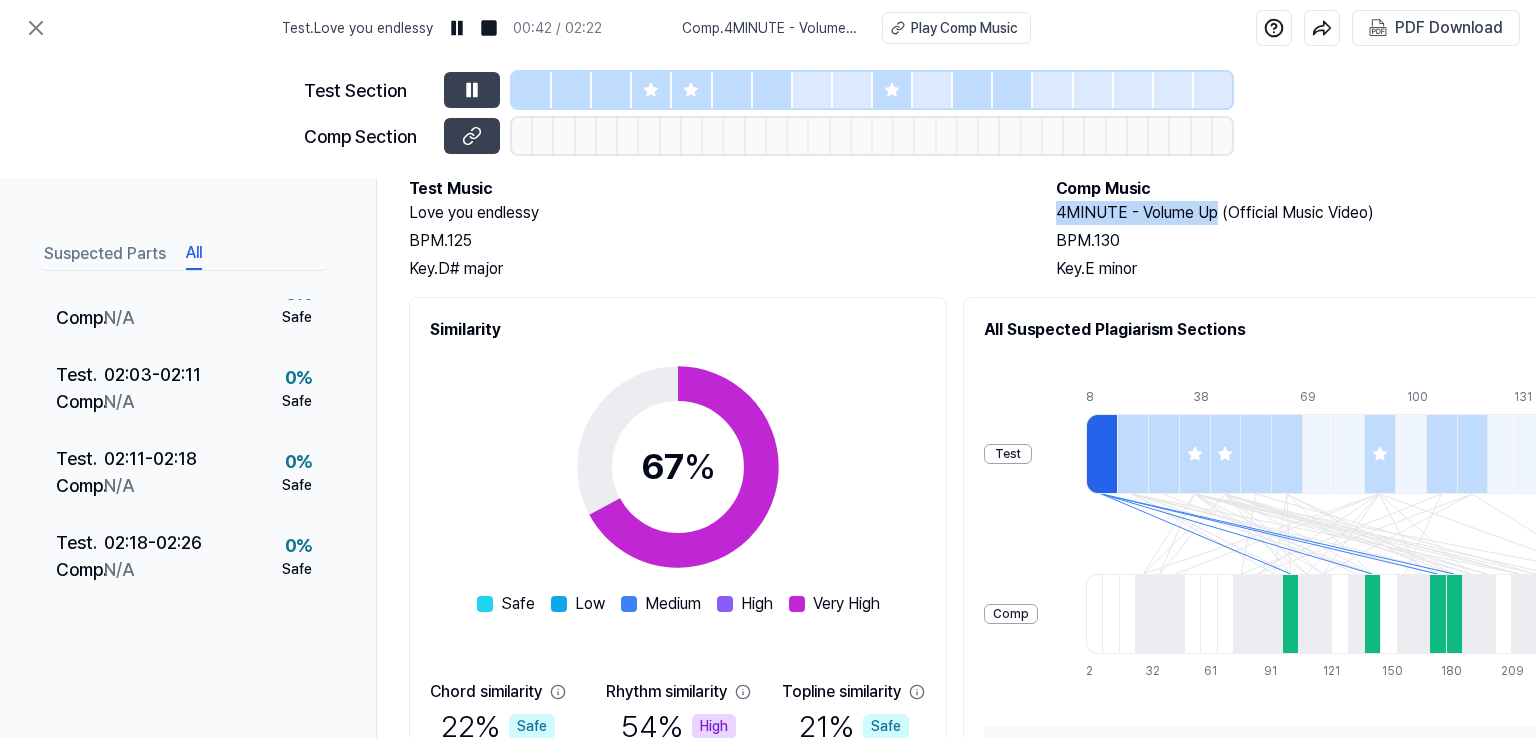 scroll, scrollTop: 0, scrollLeft: 0, axis: both 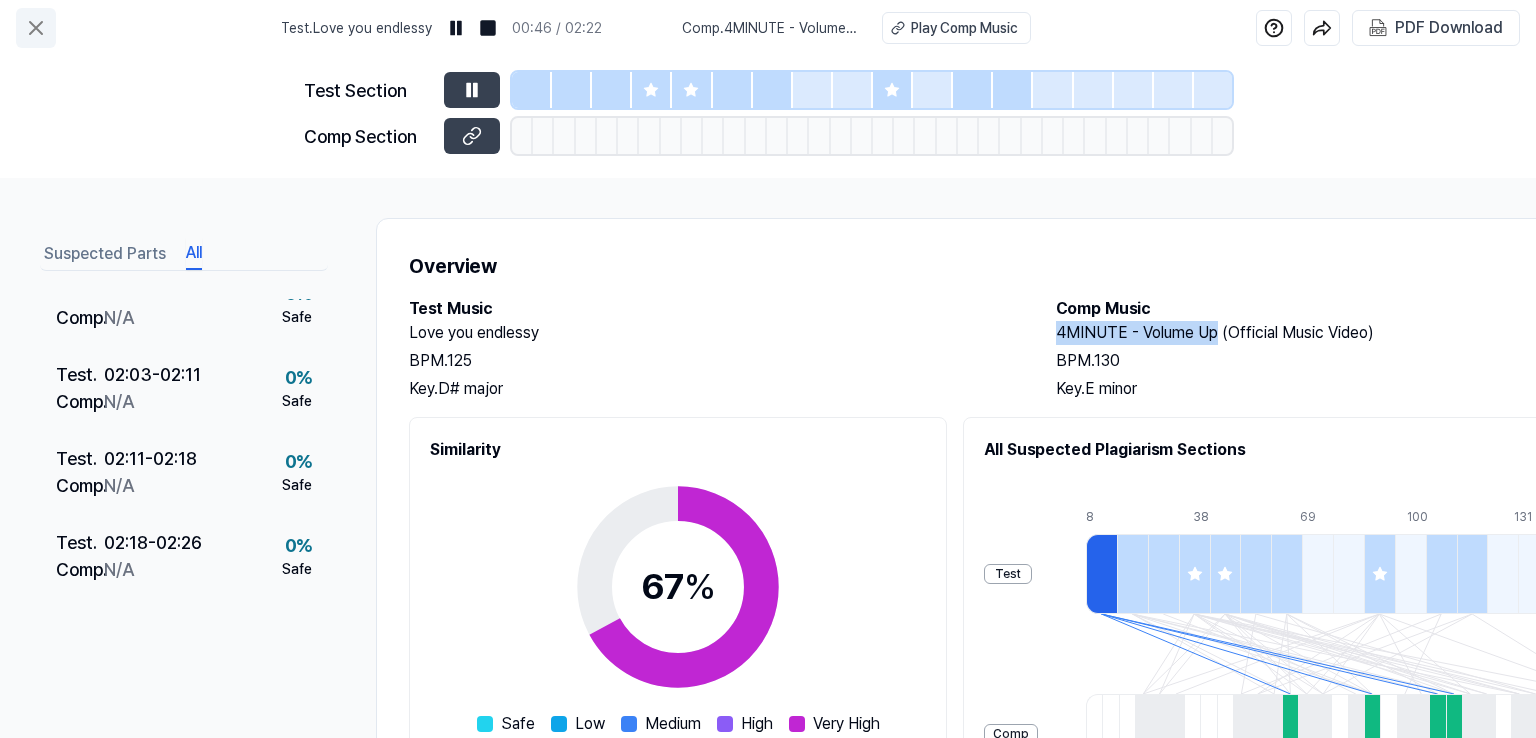click 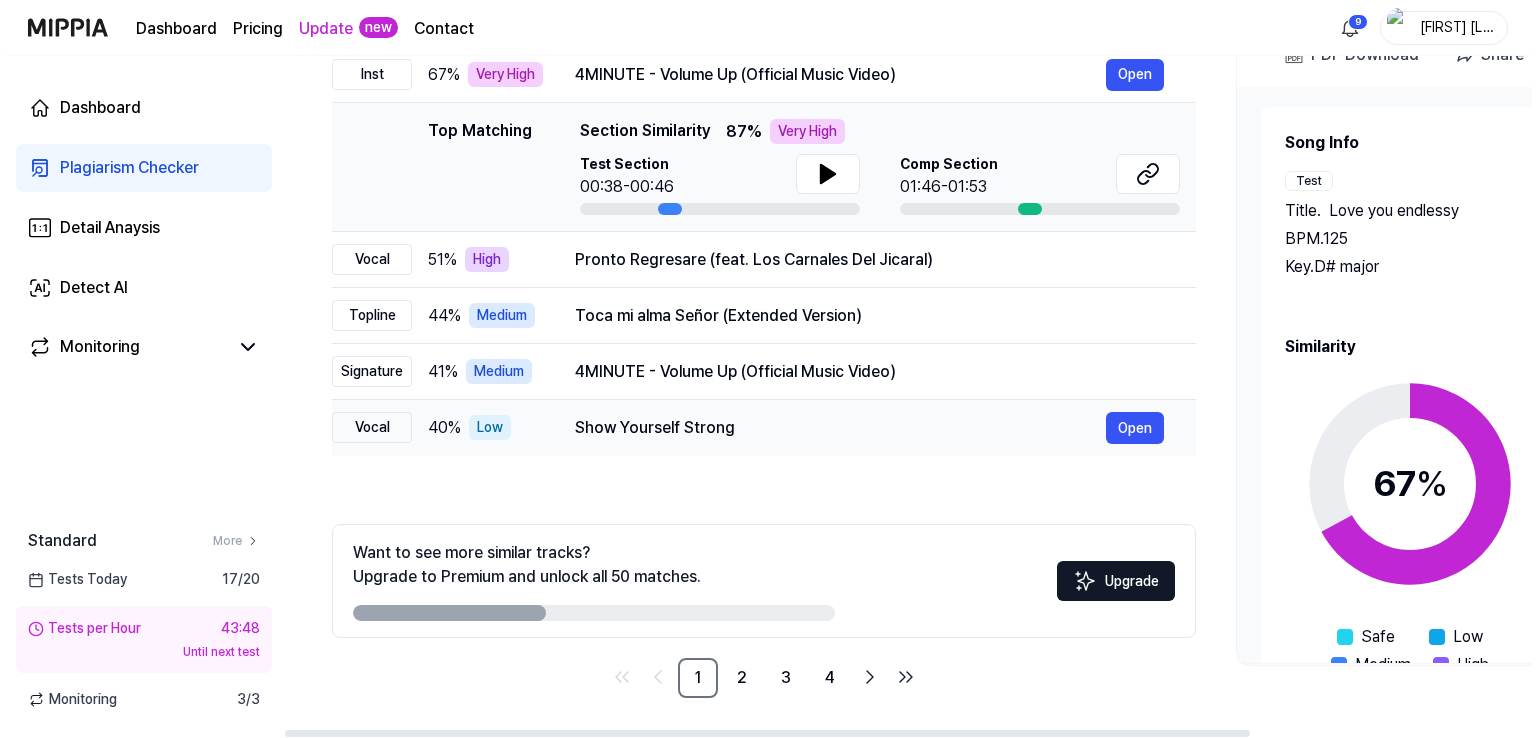 scroll, scrollTop: 0, scrollLeft: 0, axis: both 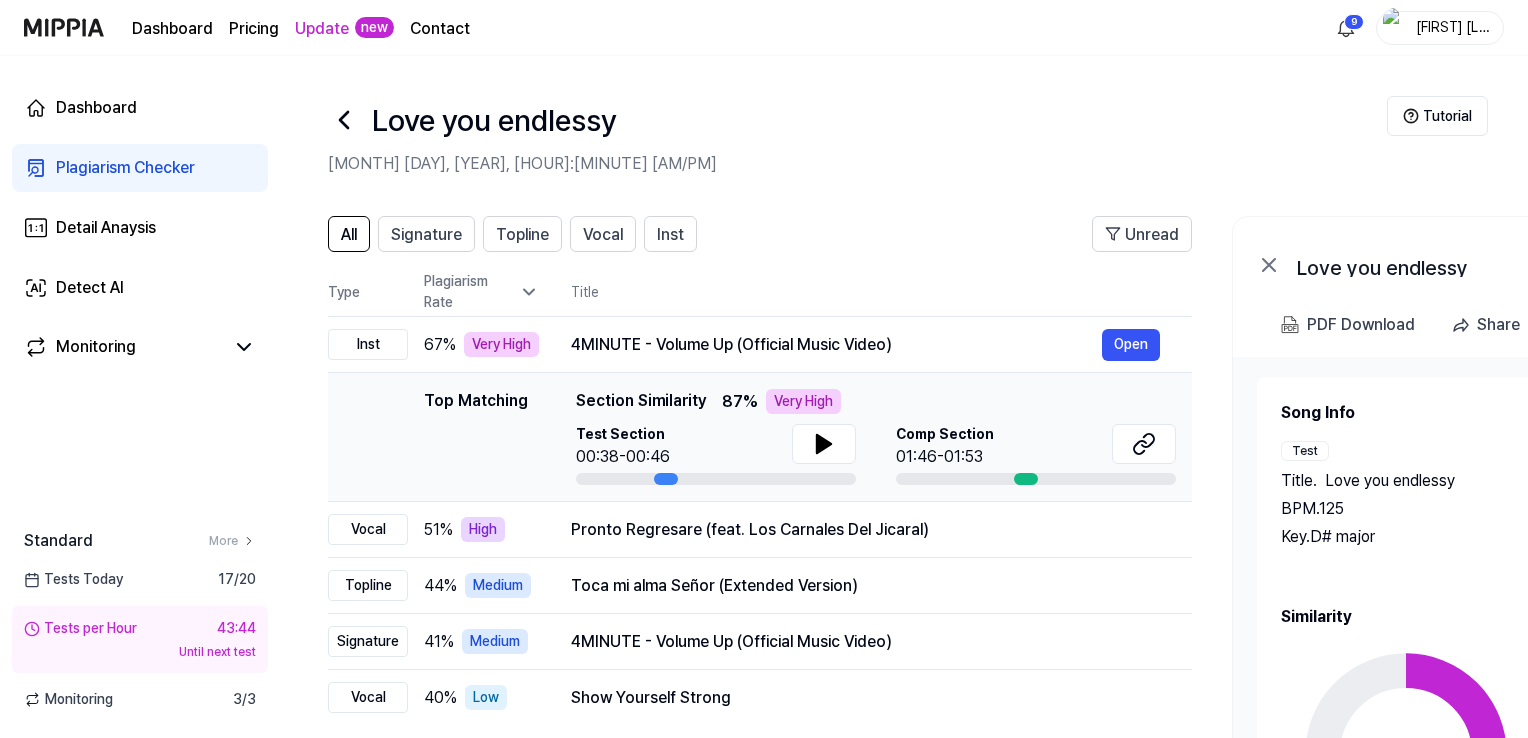 click 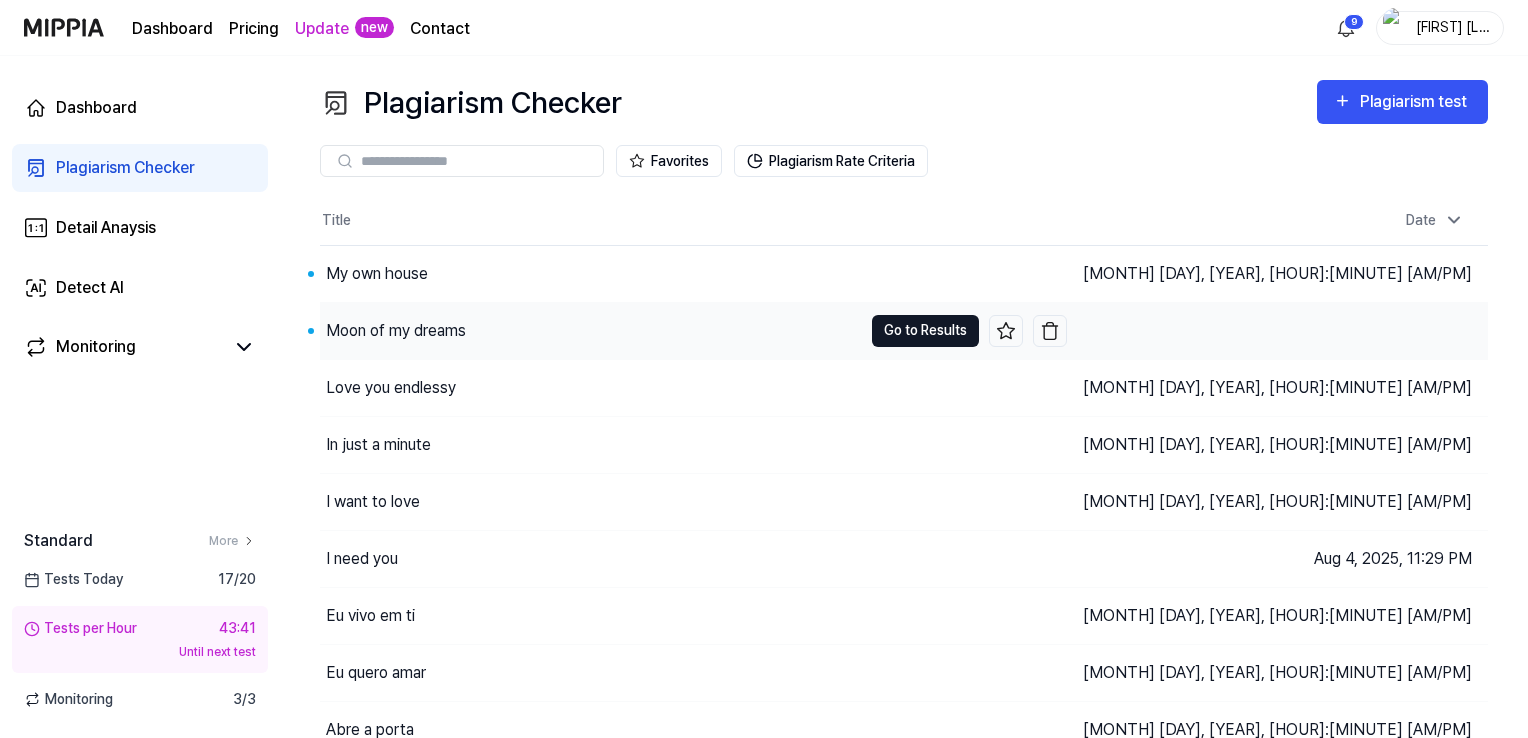 click on "Go to Results" at bounding box center (925, 331) 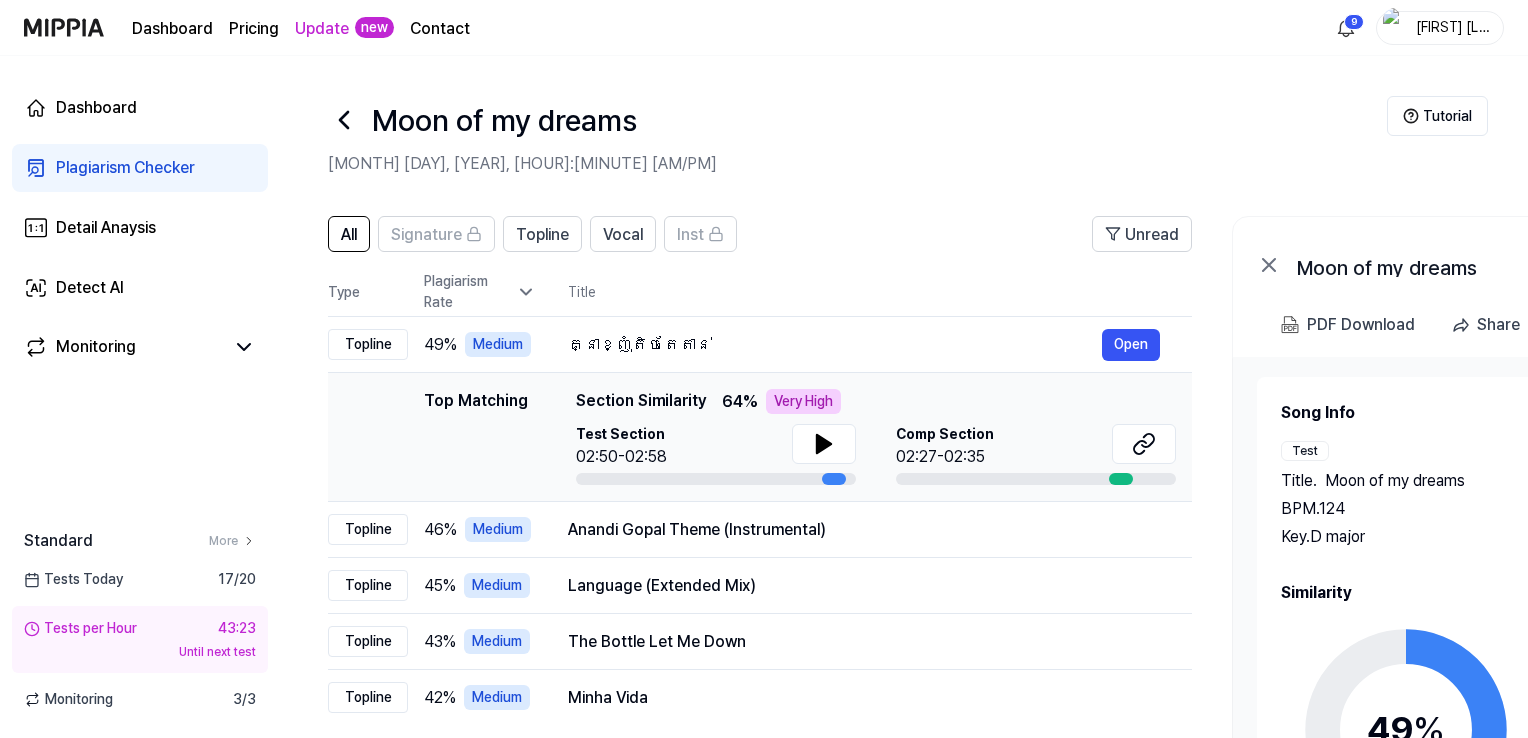 click 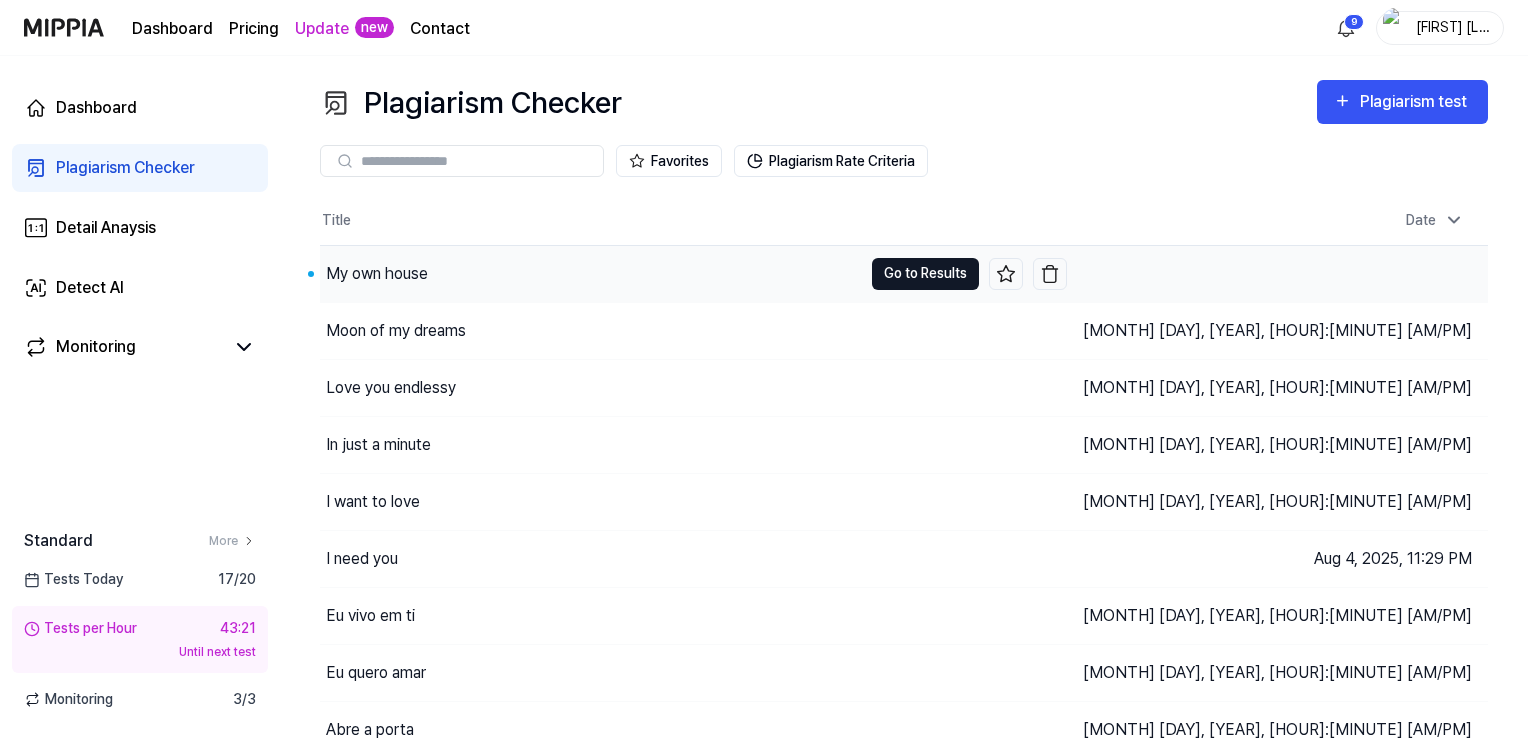 click on "Go to Results" at bounding box center [925, 274] 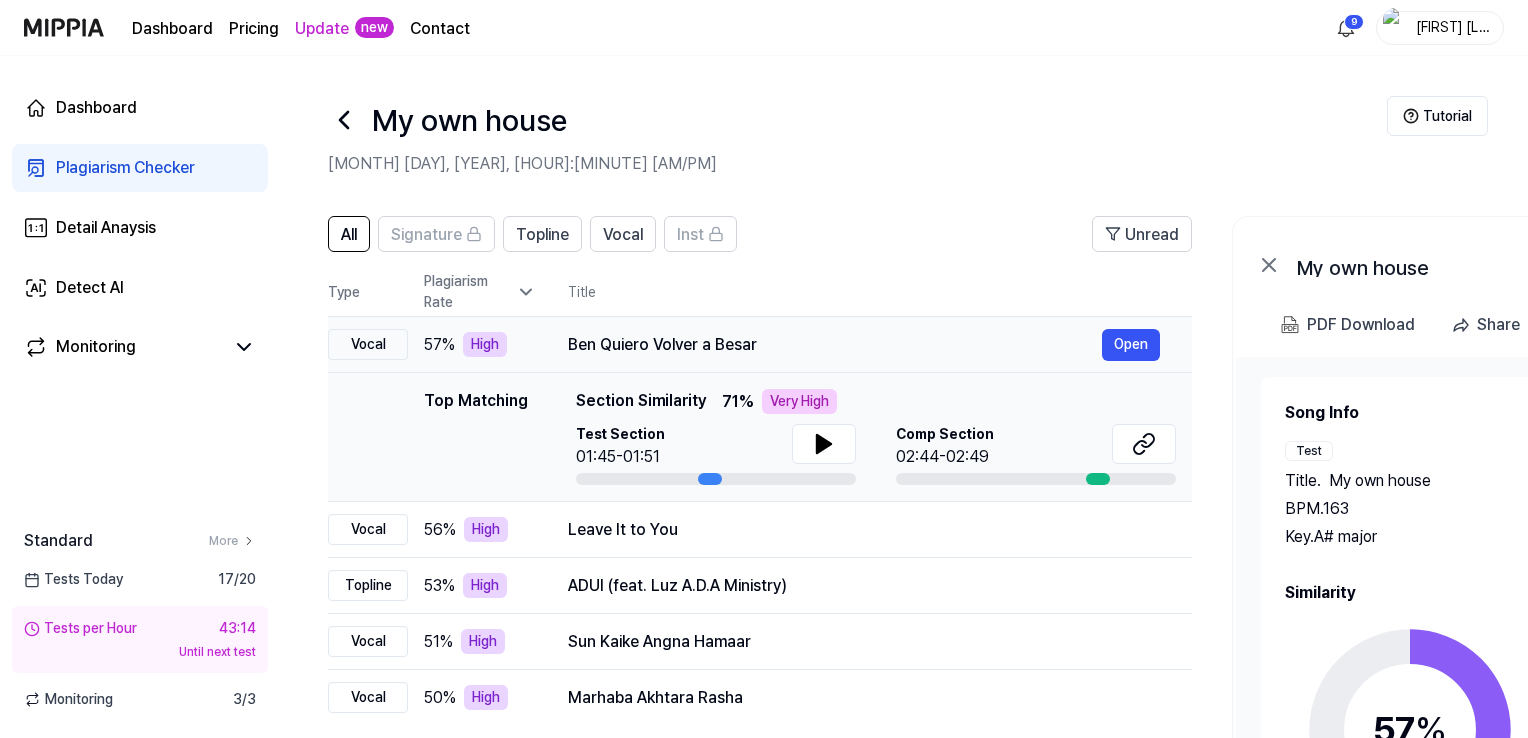 drag, startPoint x: 569, startPoint y: 343, endPoint x: 744, endPoint y: 352, distance: 175.23128 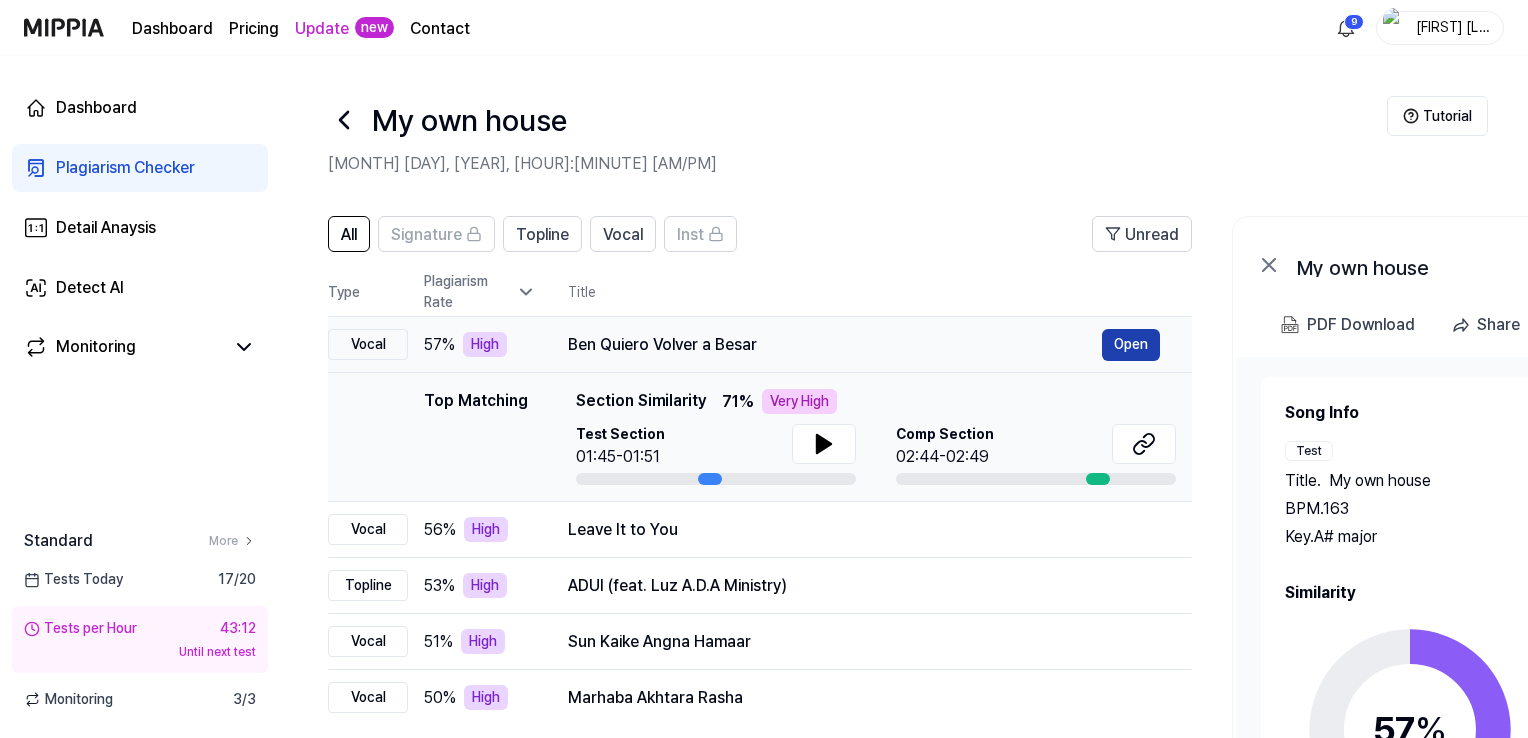 click on "Open" at bounding box center [1131, 345] 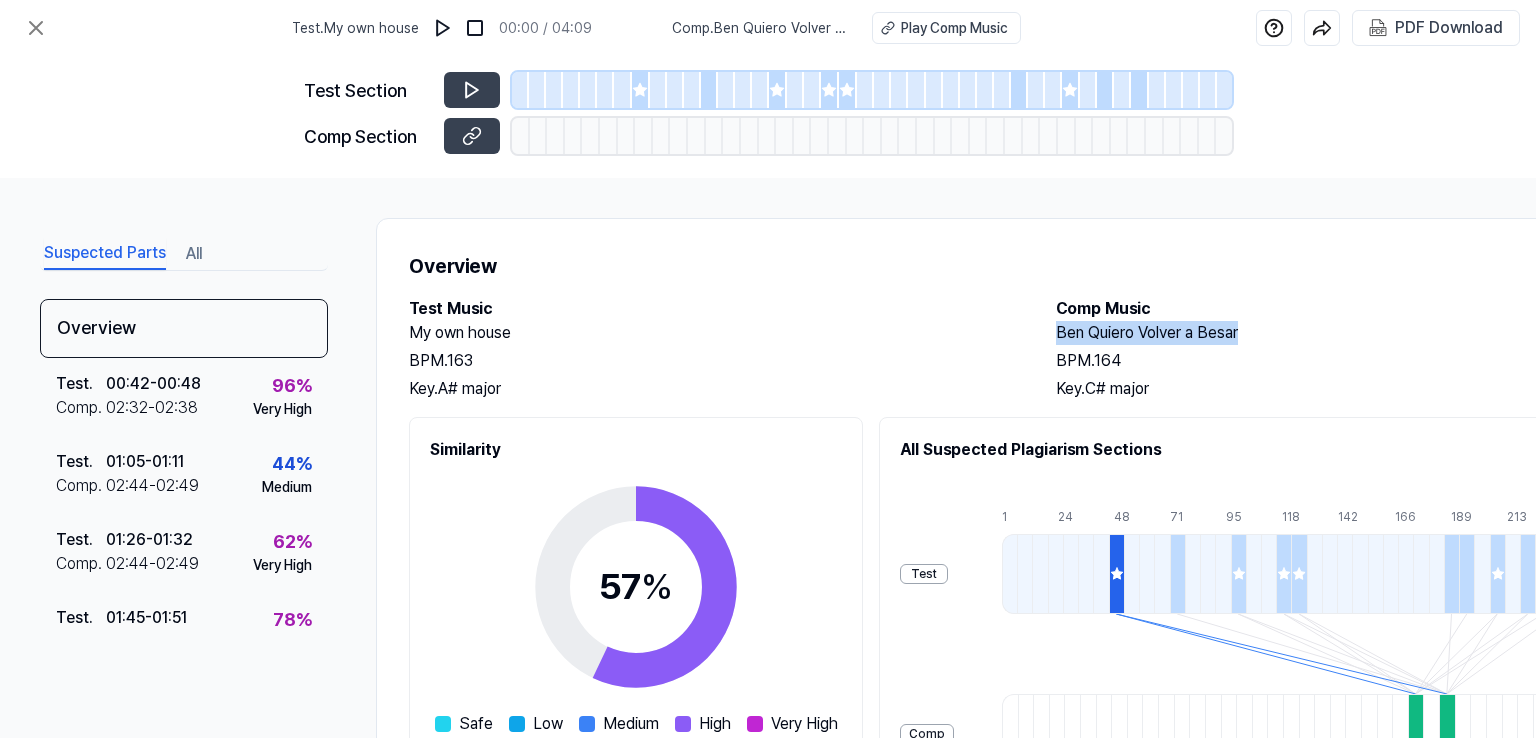 drag, startPoint x: 1052, startPoint y: 334, endPoint x: 1238, endPoint y: 346, distance: 186.38669 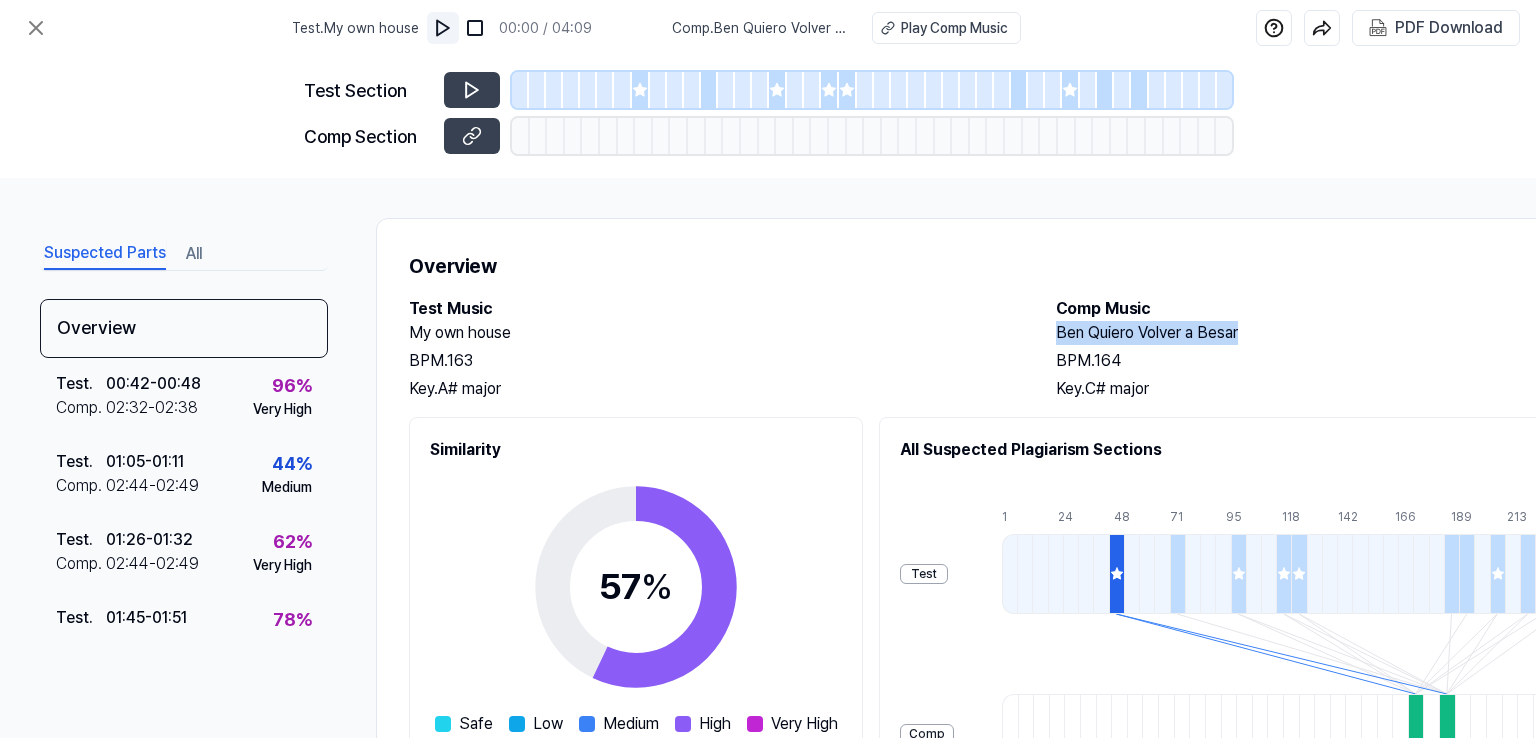click at bounding box center [443, 28] 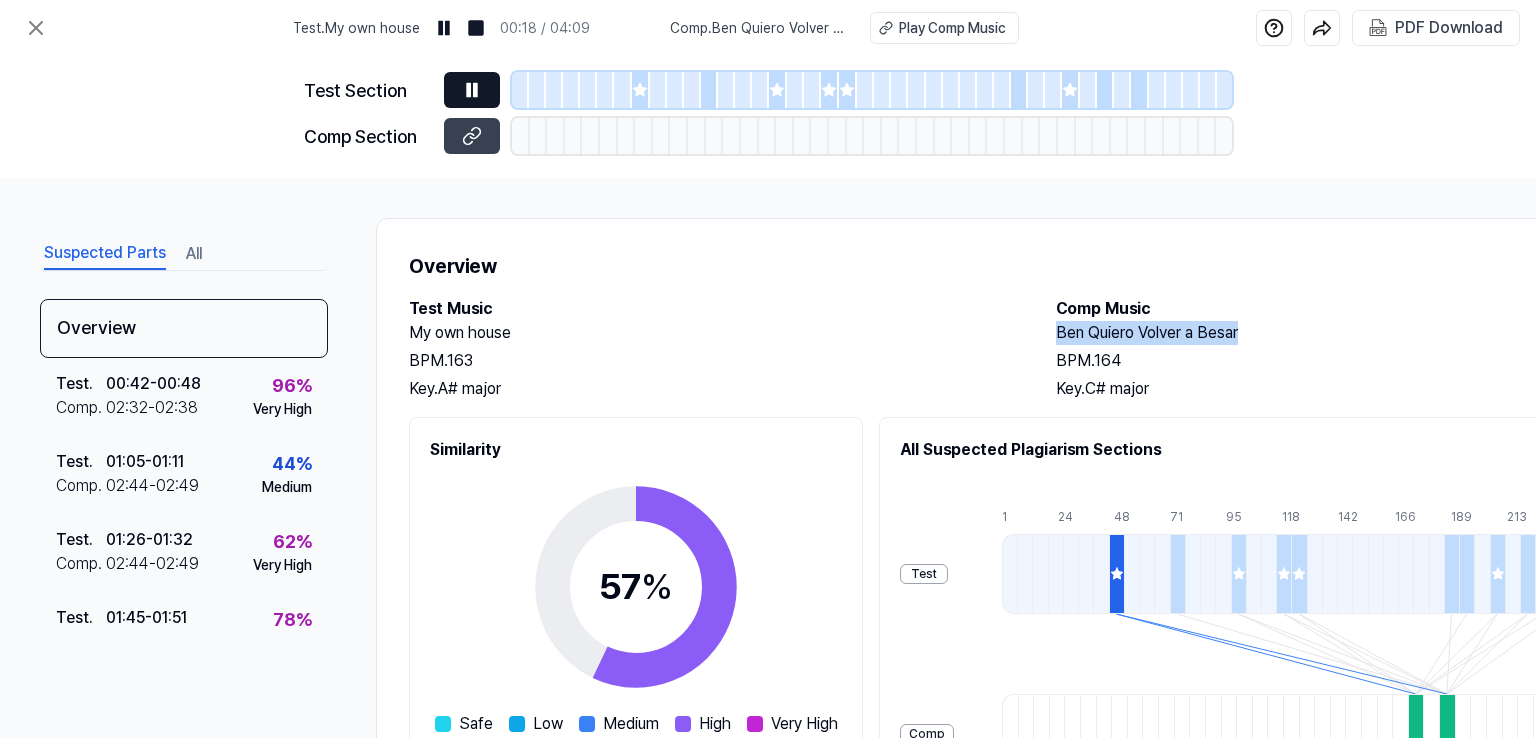 click 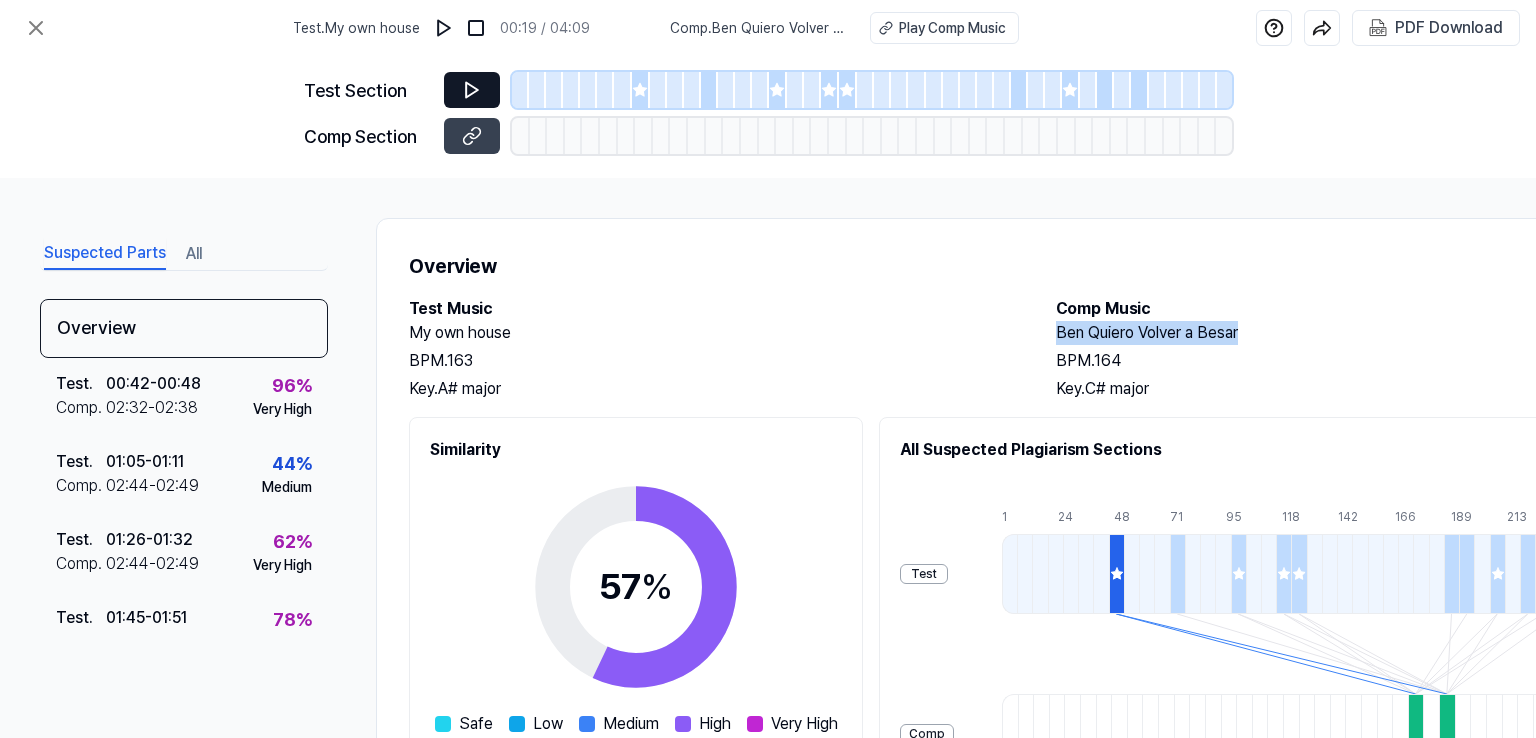 click on "All" at bounding box center [194, 254] 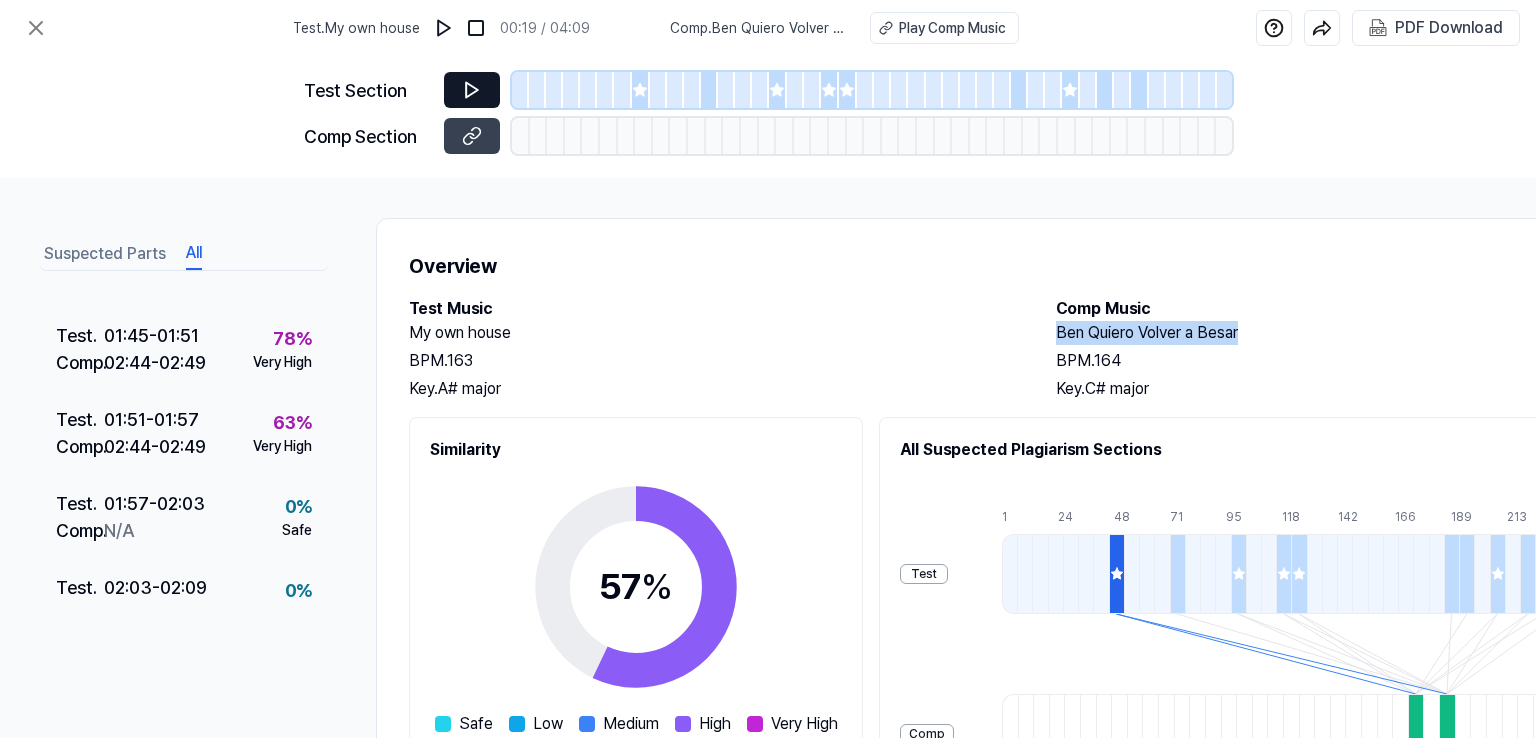 scroll, scrollTop: 1600, scrollLeft: 0, axis: vertical 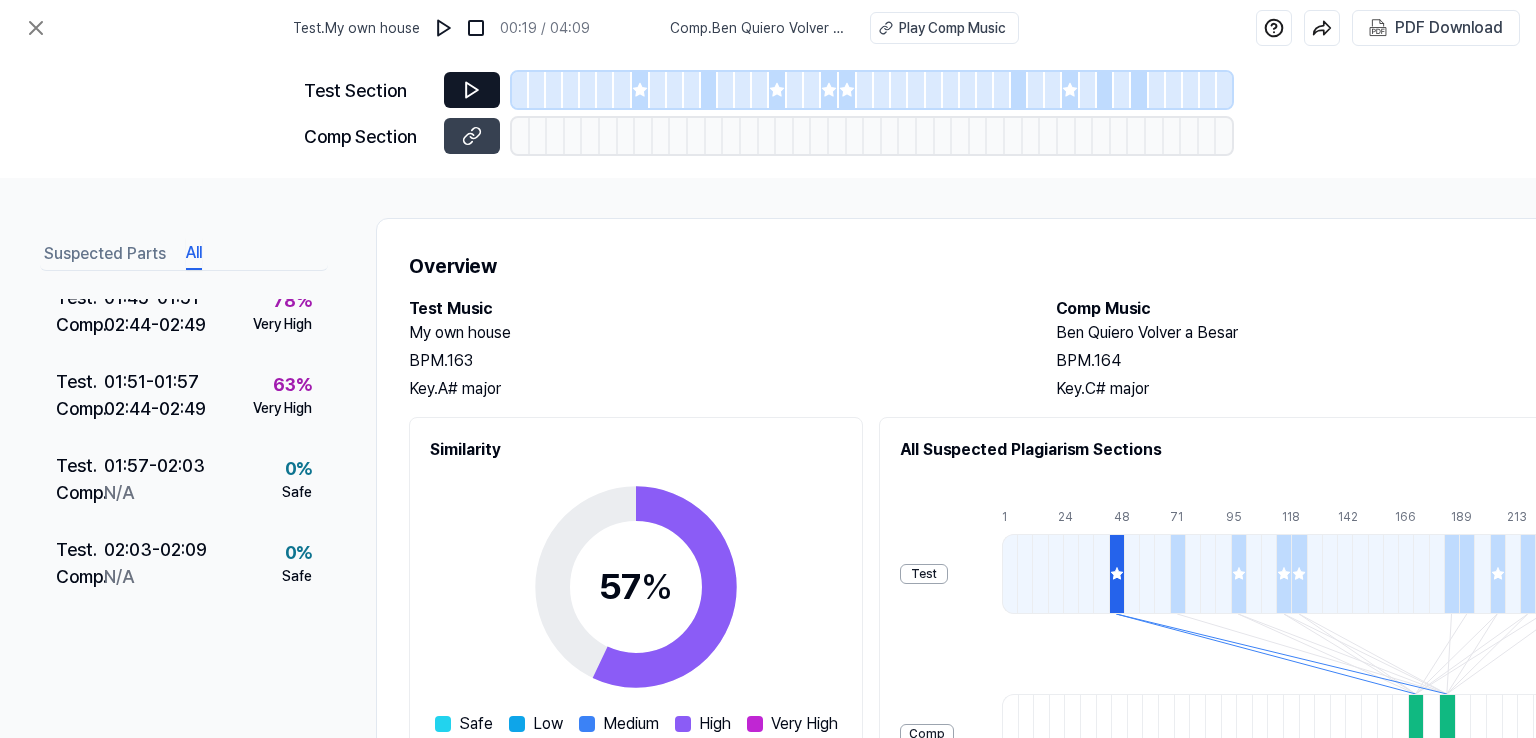 click on "Test" at bounding box center (924, 574) 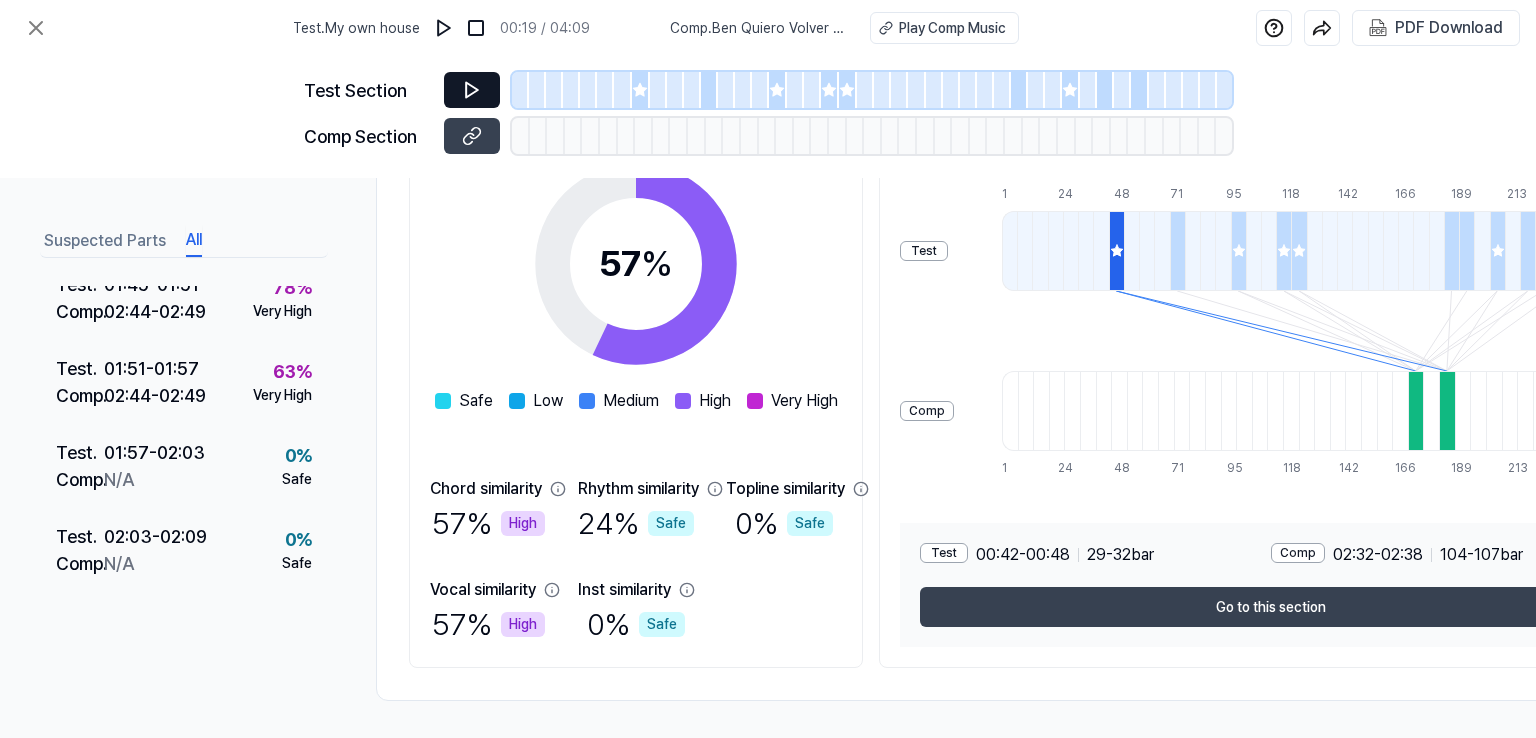 scroll, scrollTop: 333, scrollLeft: 0, axis: vertical 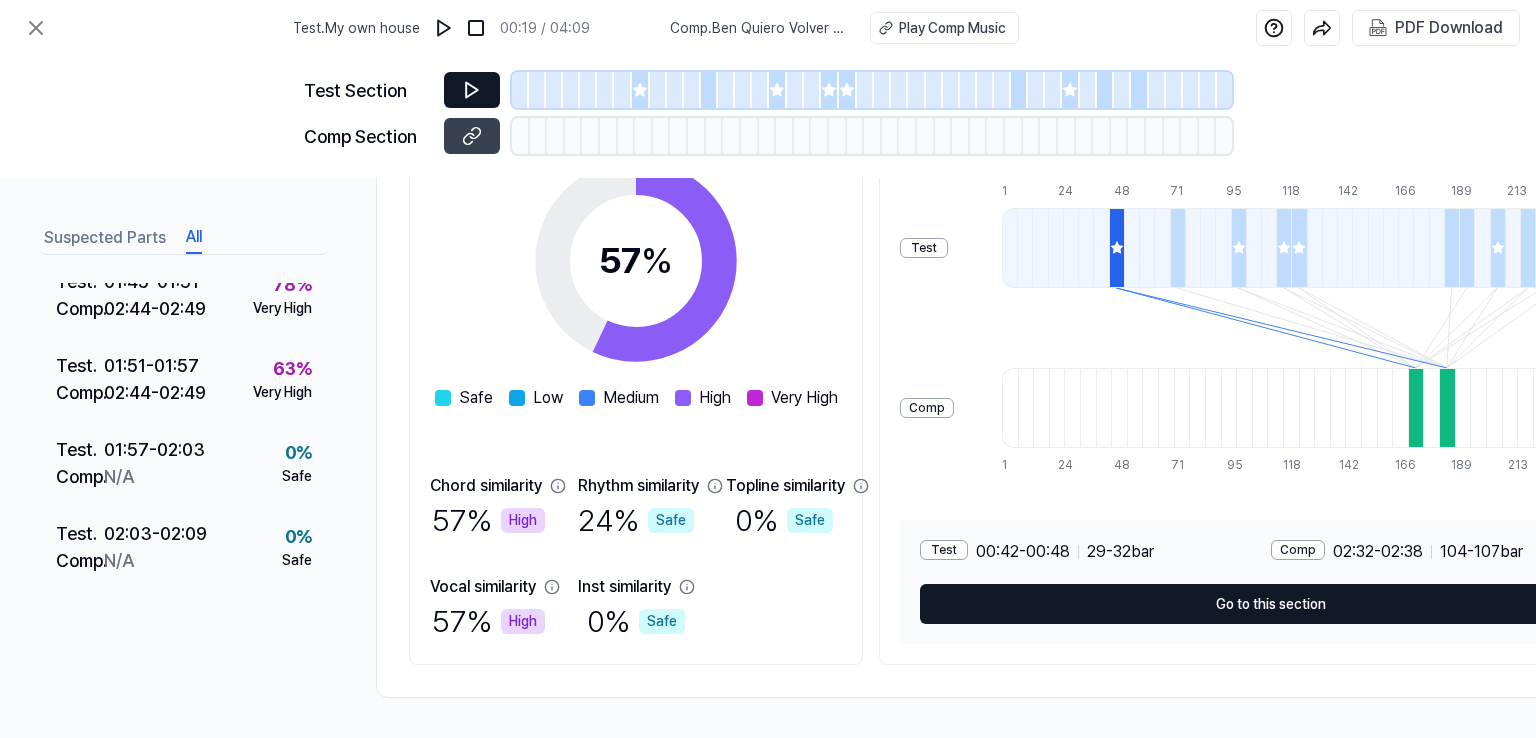 click on "Go to this section" at bounding box center [1271, 604] 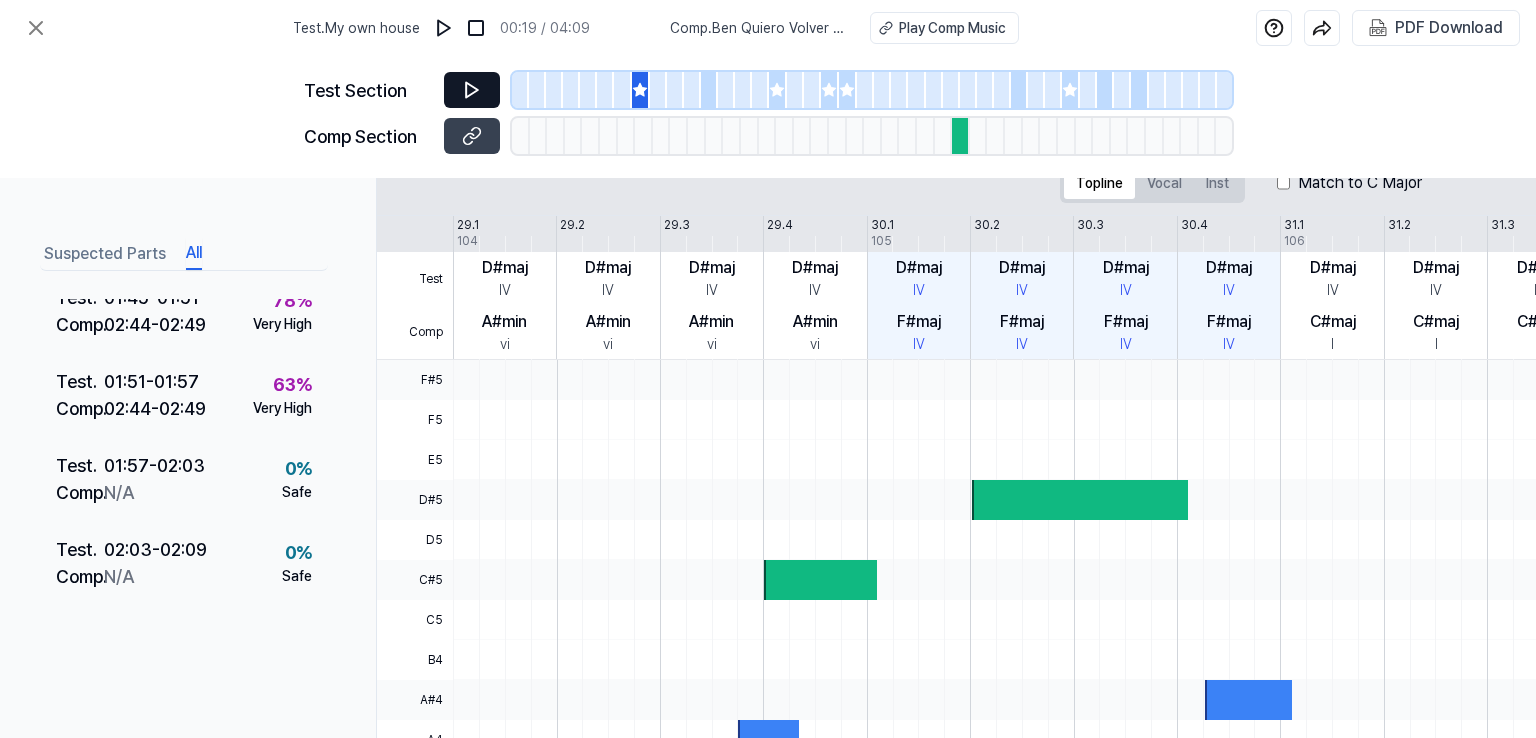 click at bounding box center (1080, 500) 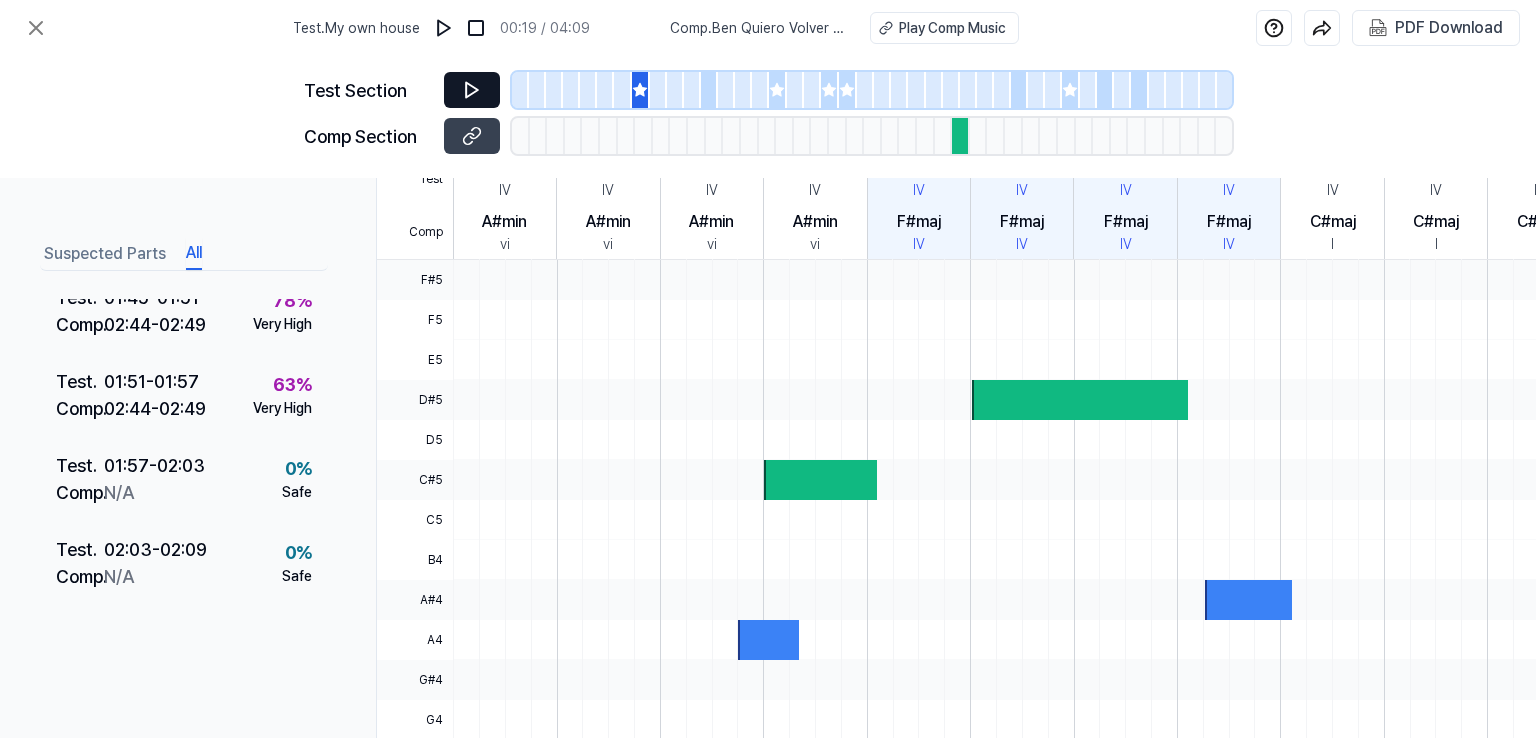 click 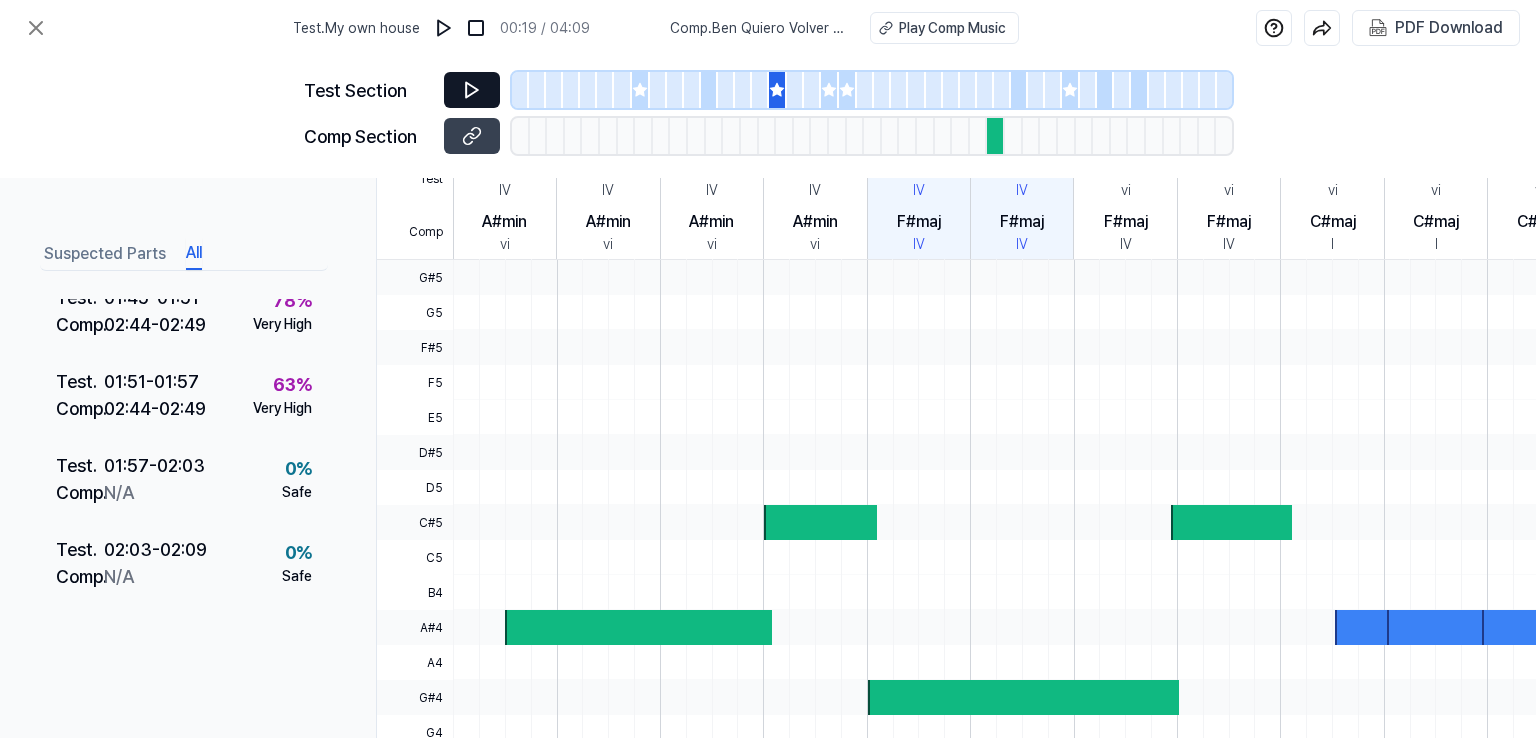 click 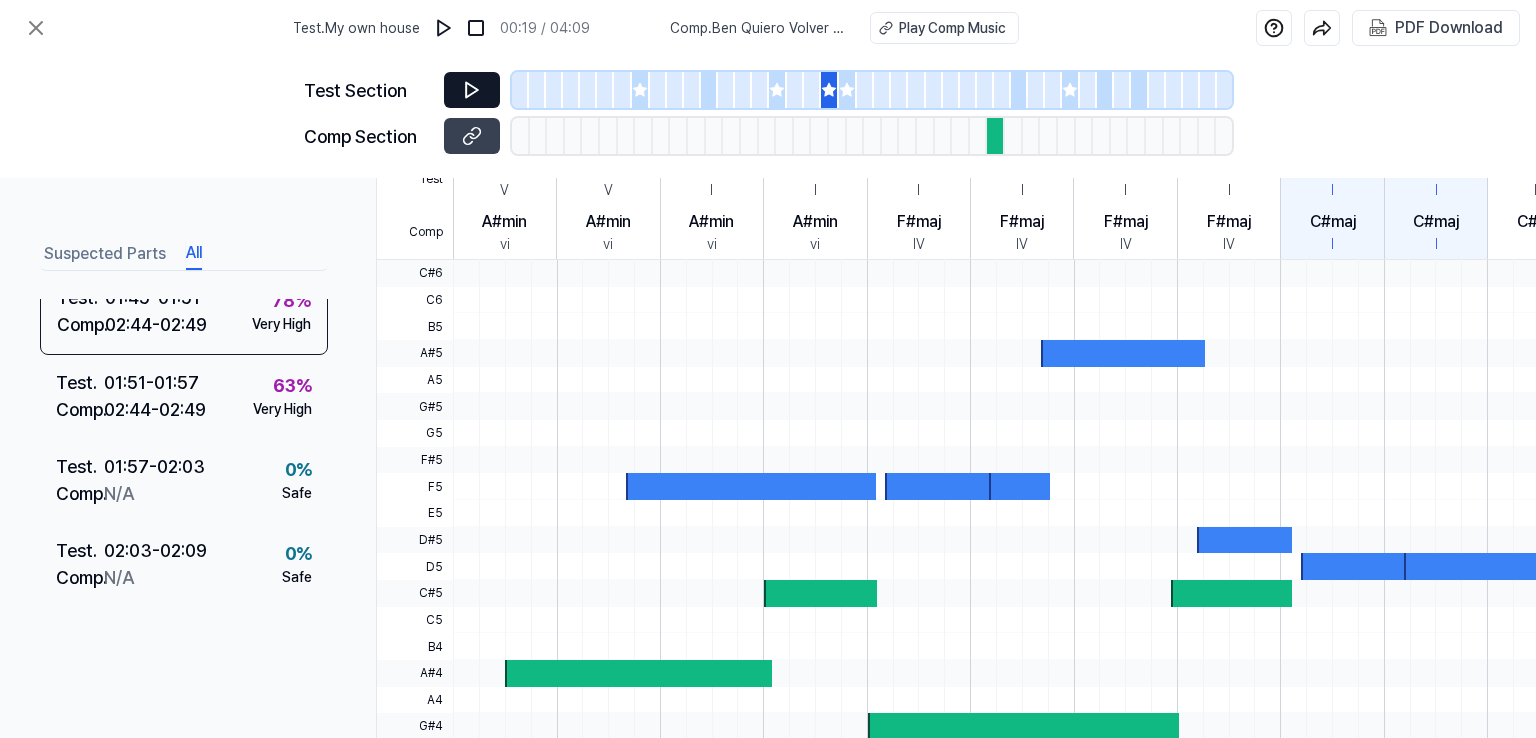 click 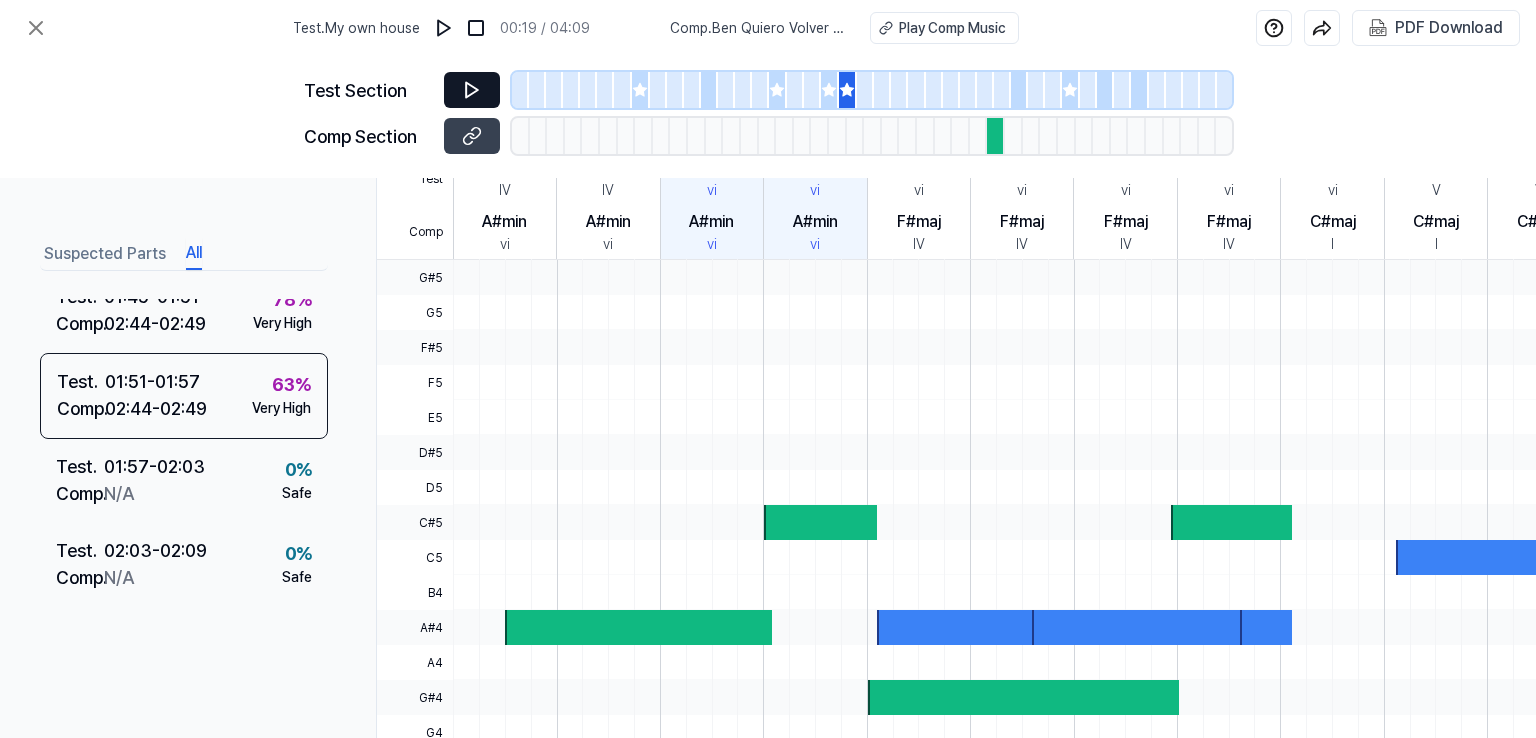 scroll, scrollTop: 1598, scrollLeft: 0, axis: vertical 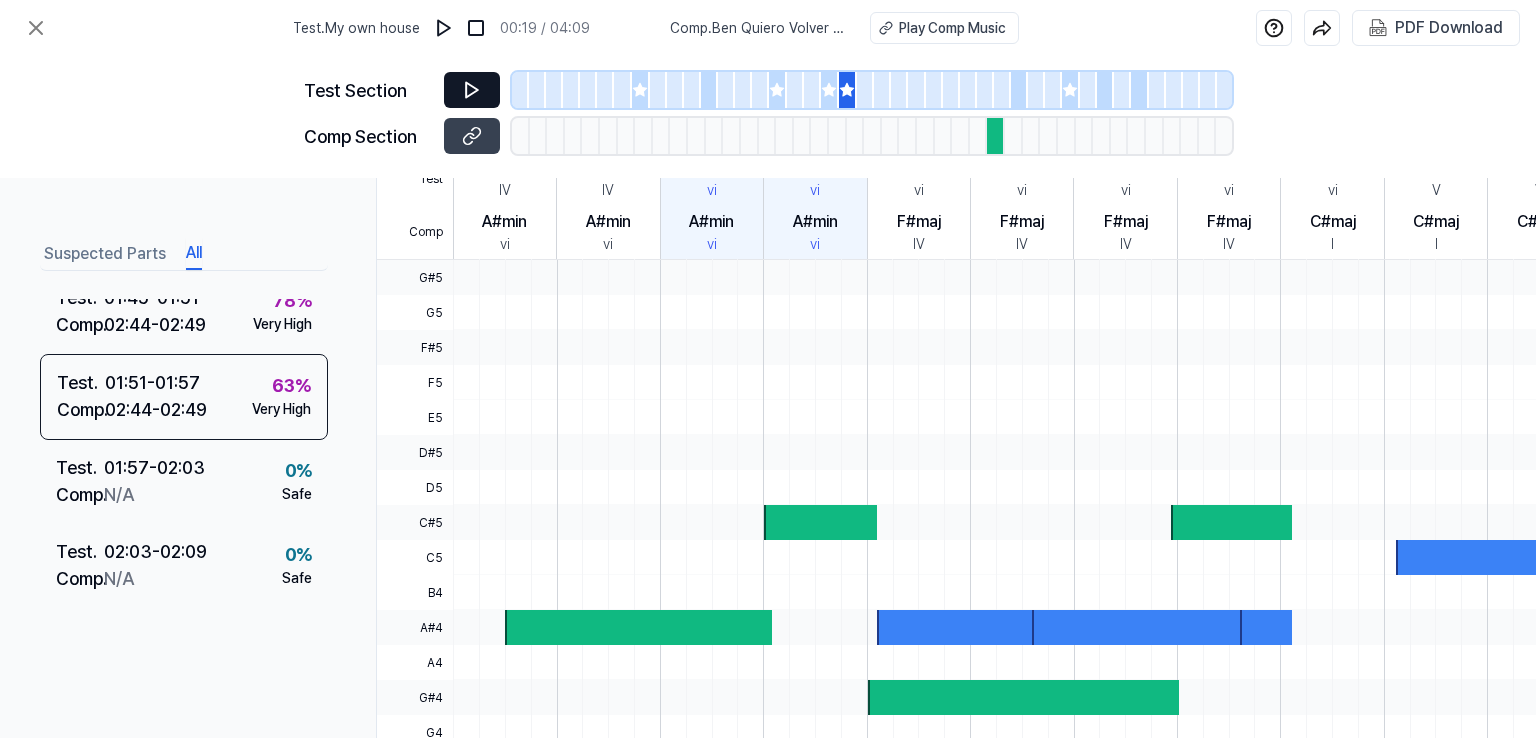 click at bounding box center [996, 136] 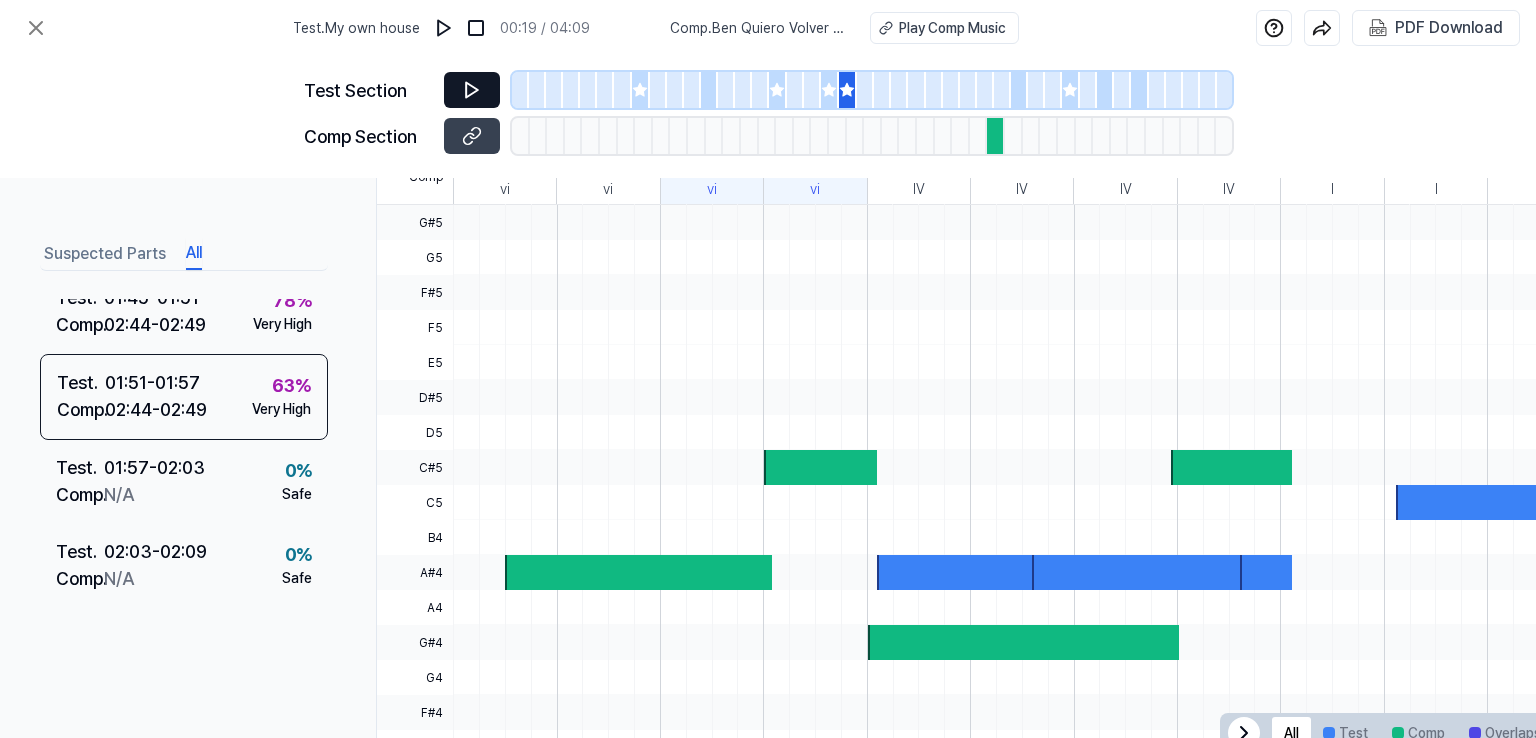 scroll, scrollTop: 563, scrollLeft: 0, axis: vertical 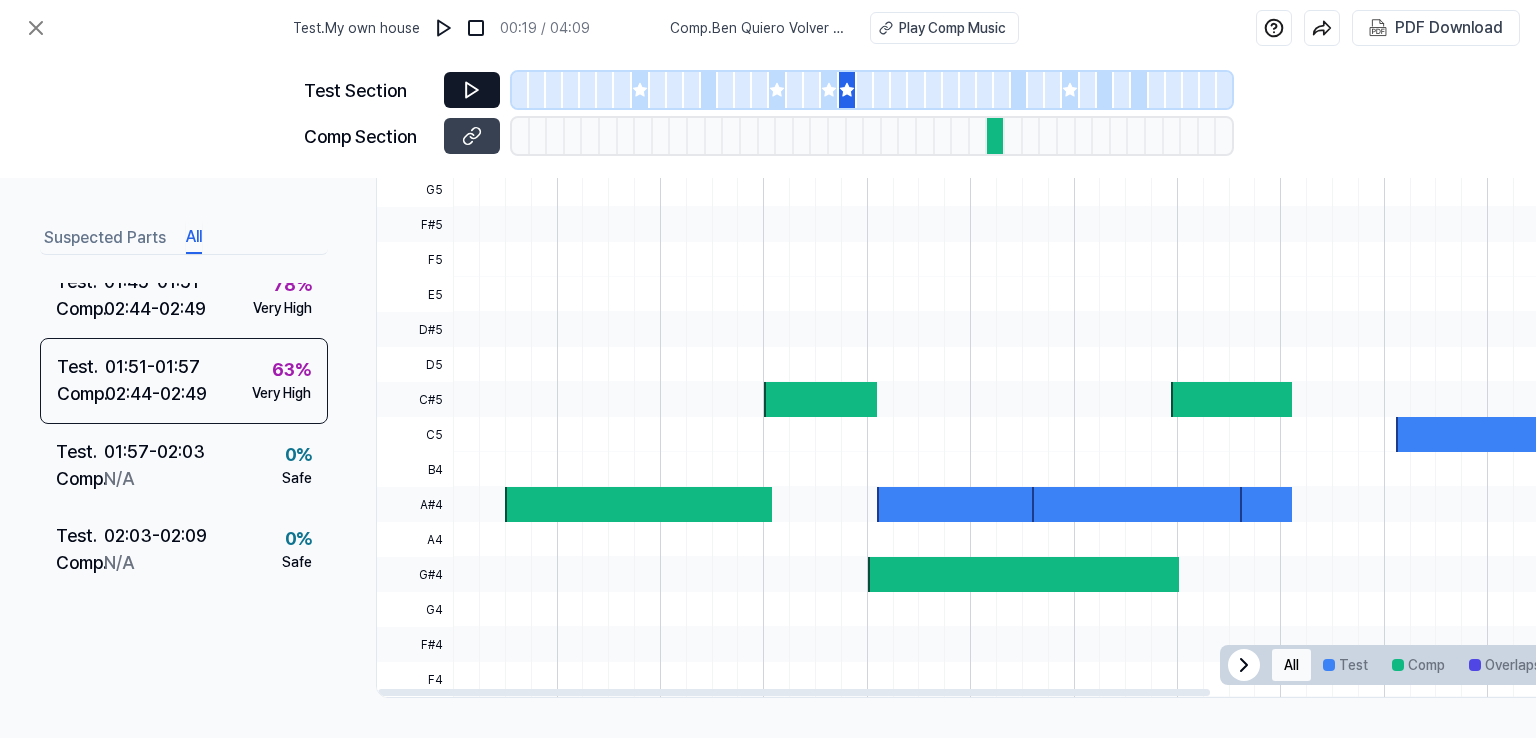 click on "All" at bounding box center (1291, 665) 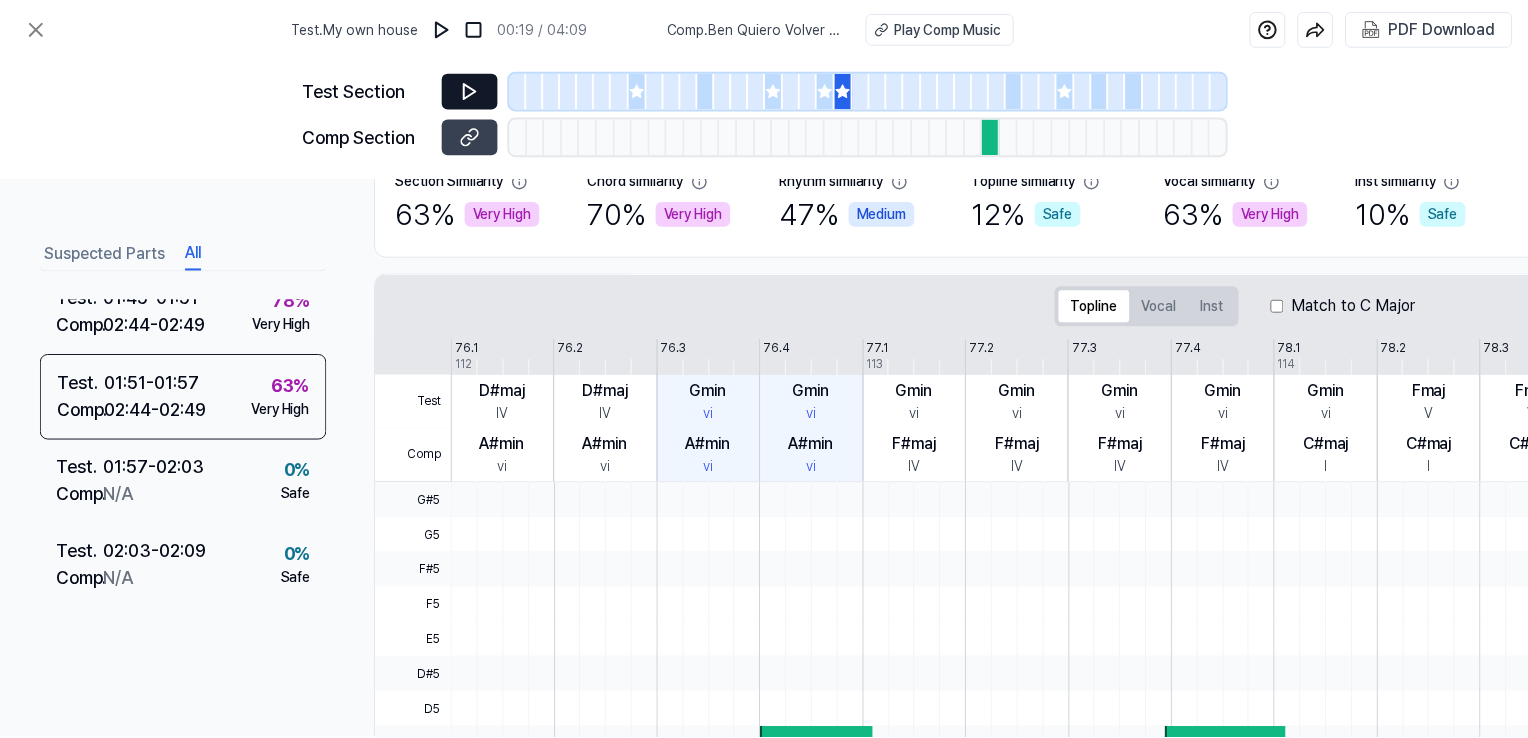 scroll, scrollTop: 0, scrollLeft: 0, axis: both 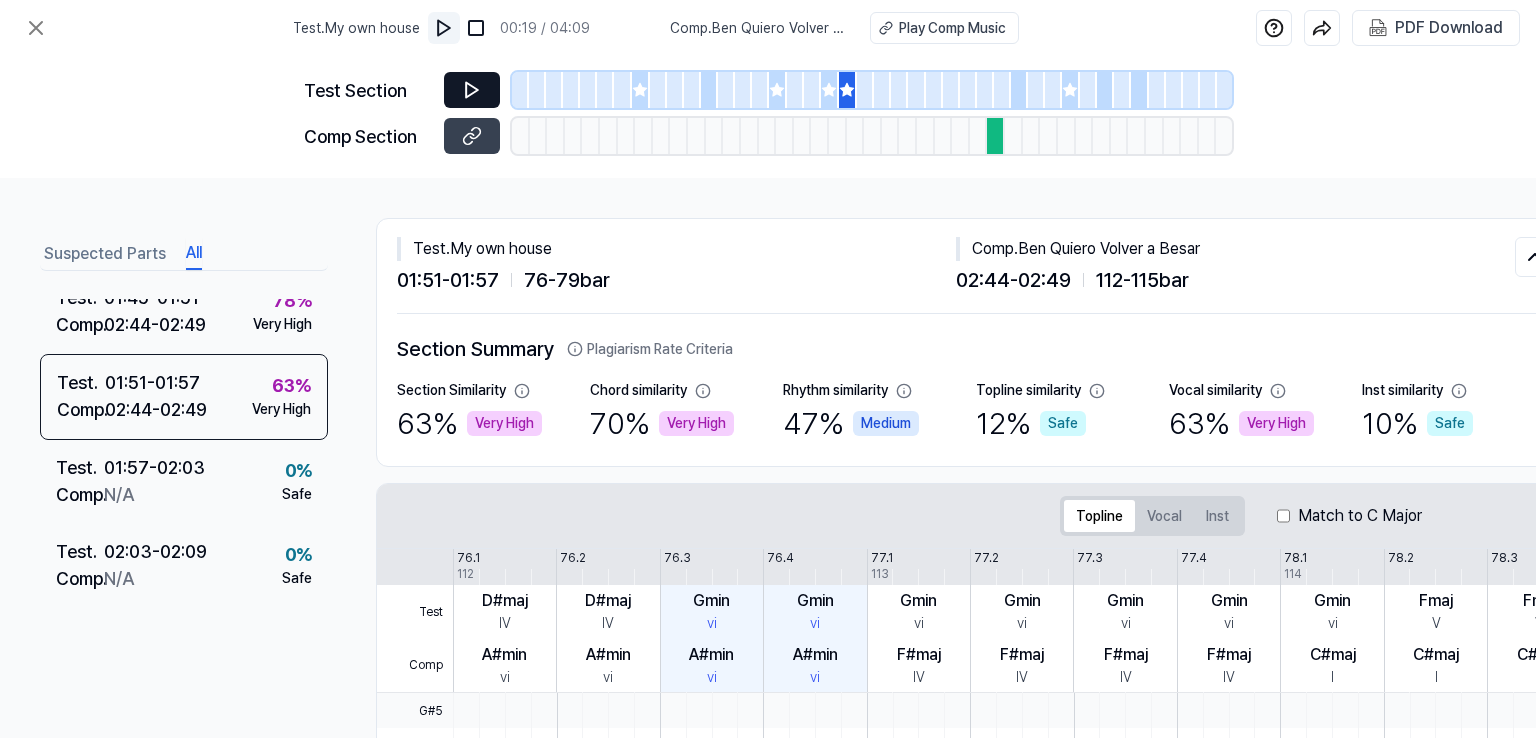 click at bounding box center (444, 28) 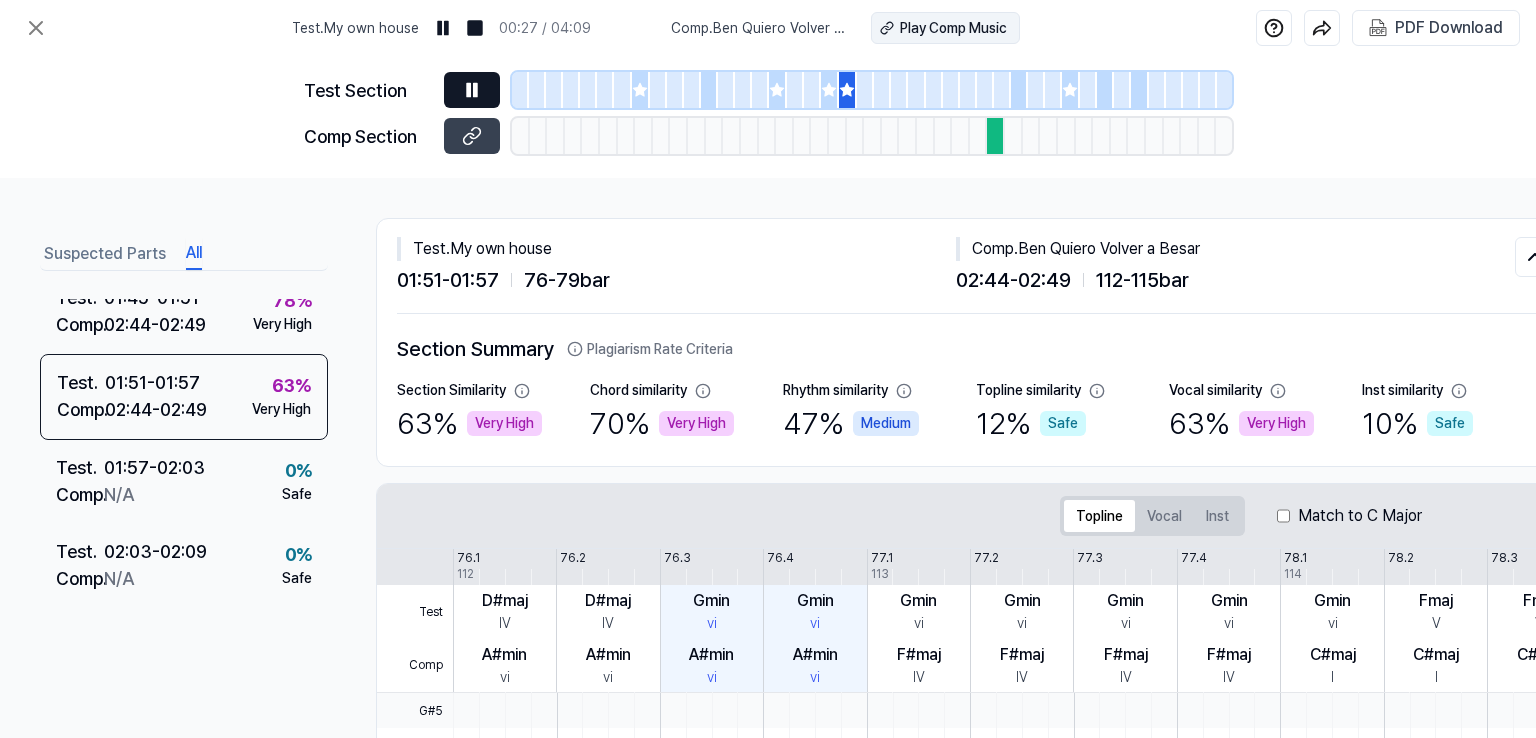 click on "Play Comp Music" at bounding box center (953, 28) 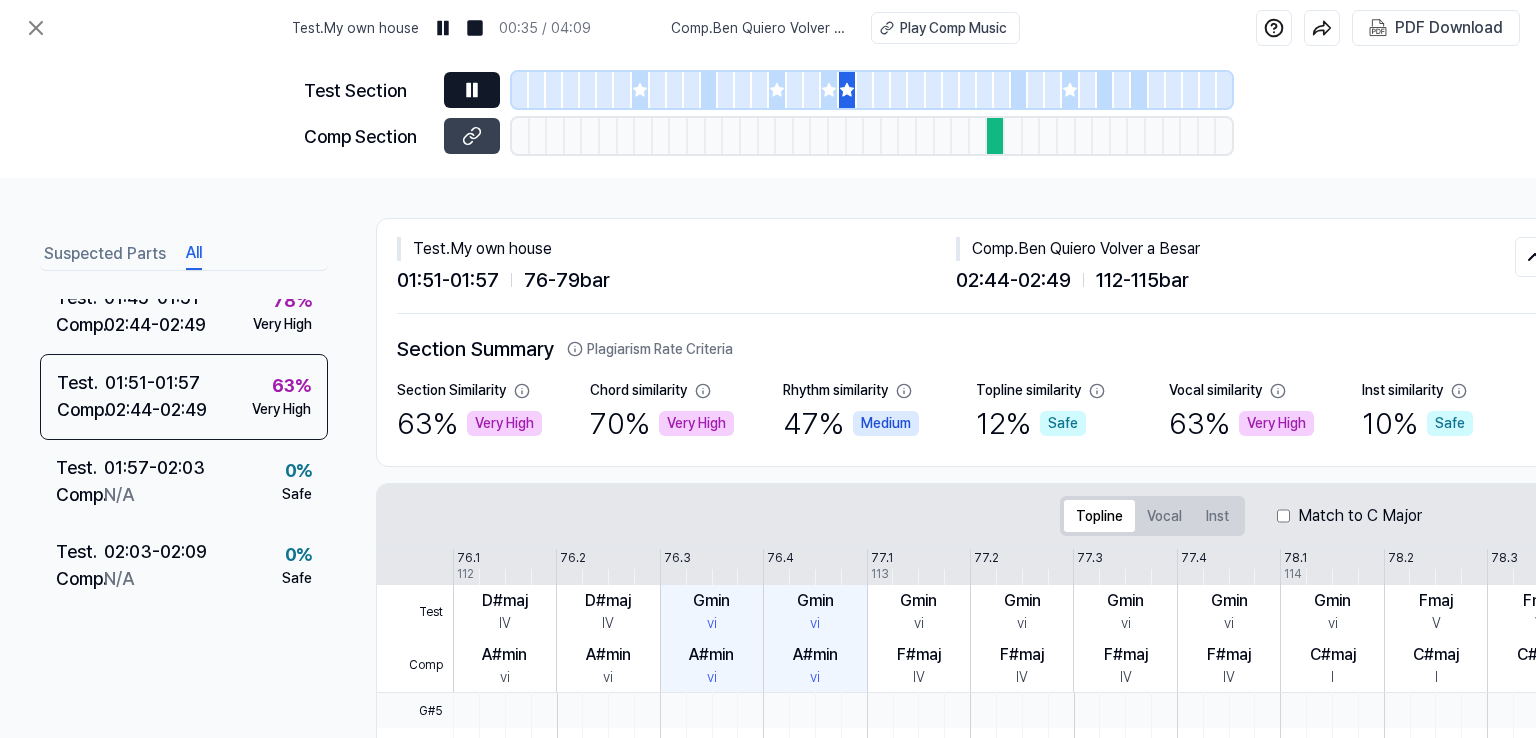 click 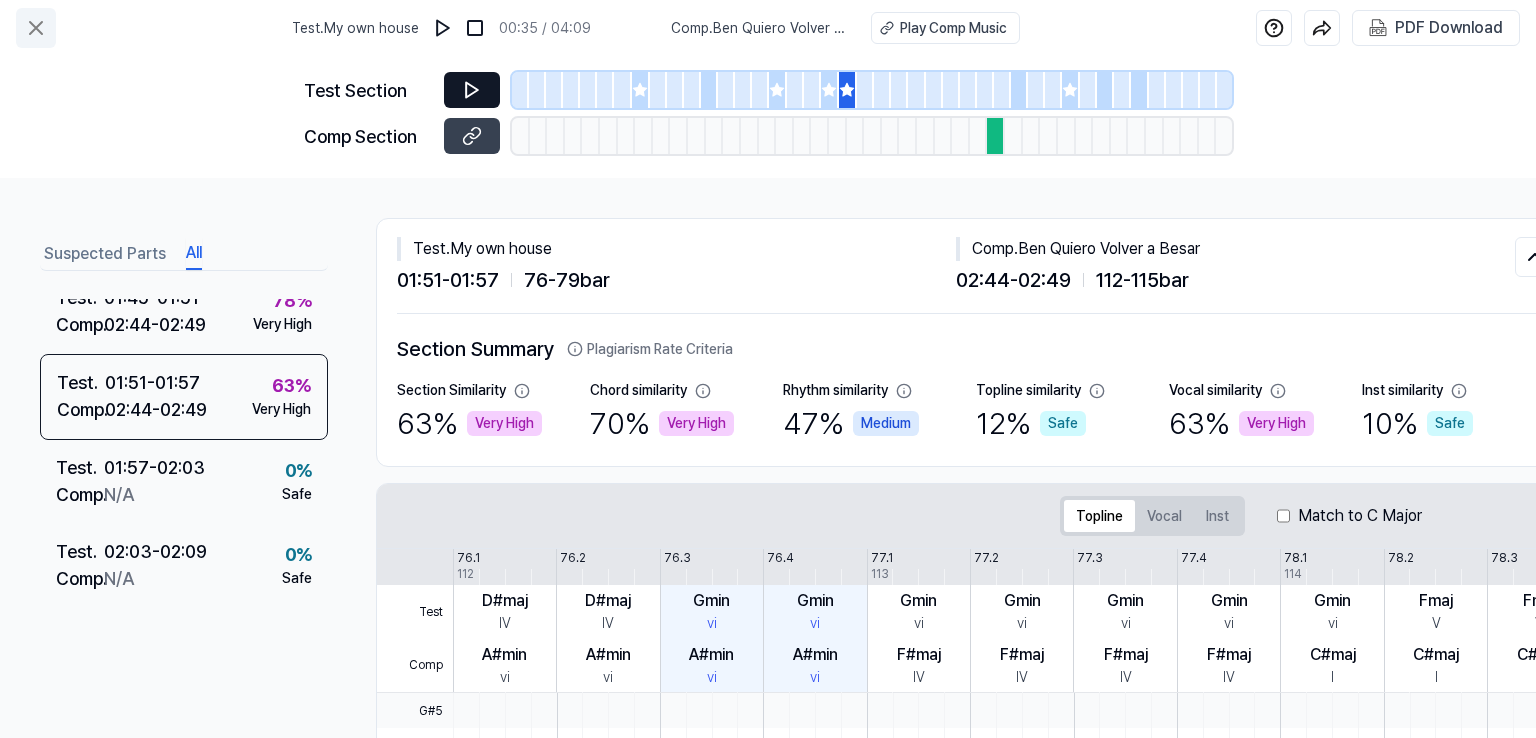 click 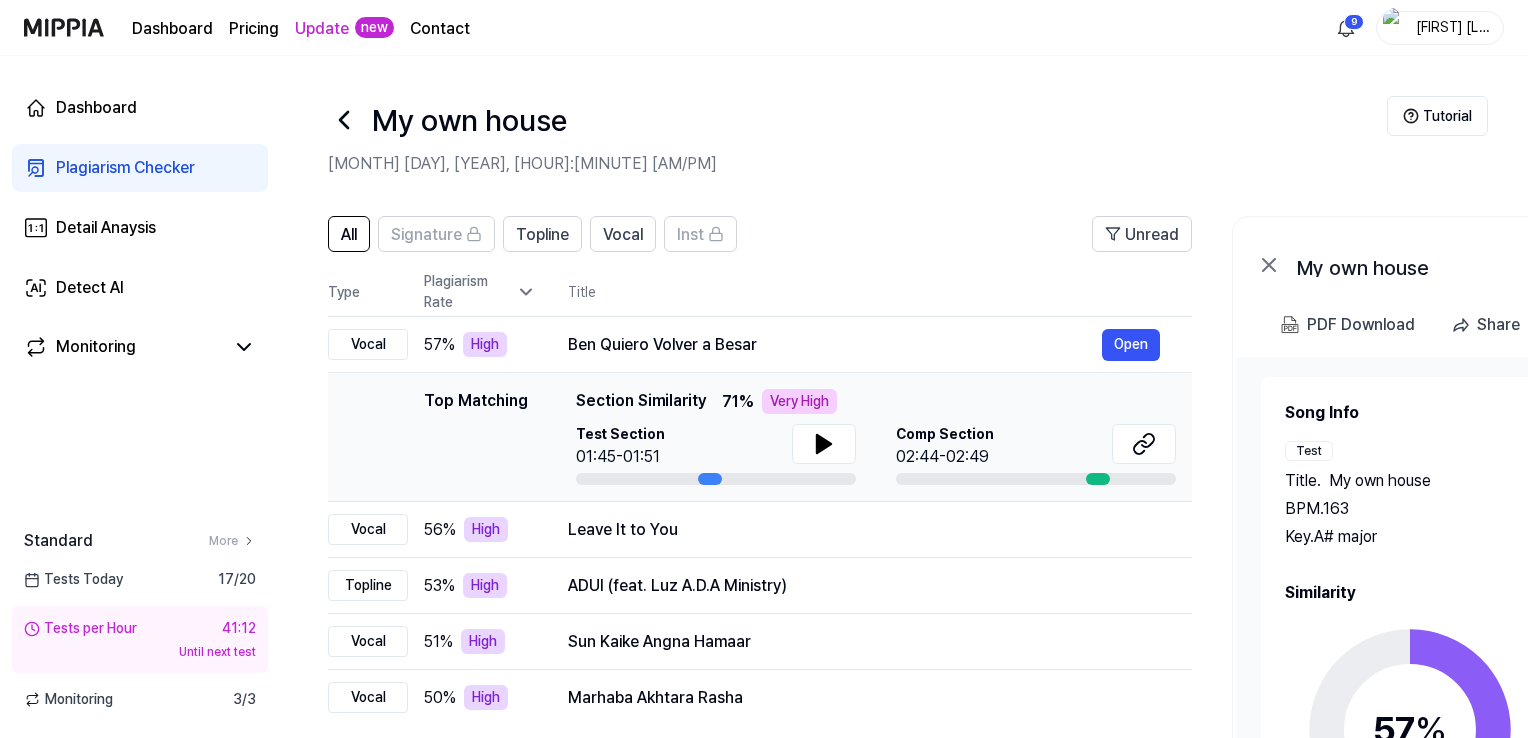 click 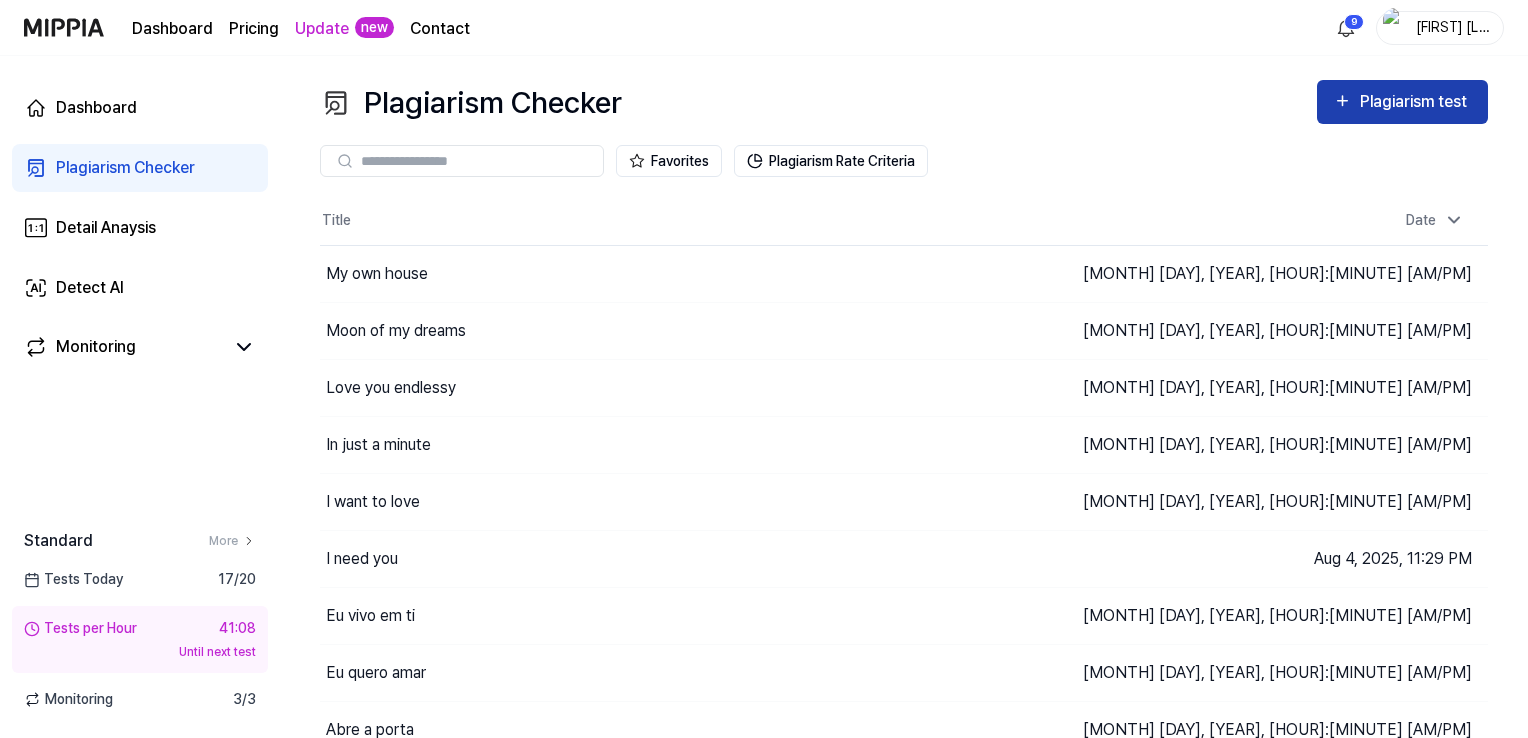 click on "Plagiarism test" at bounding box center [1416, 102] 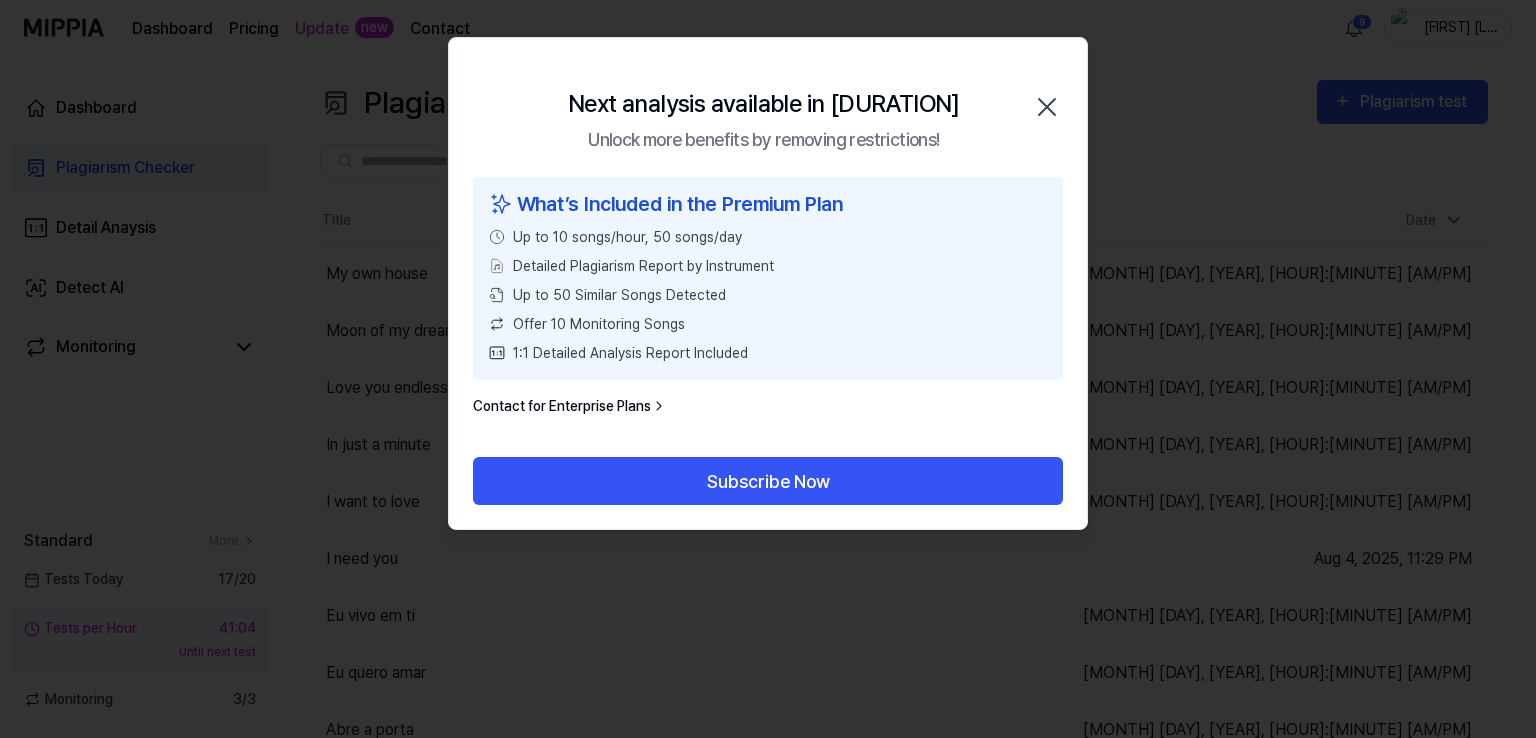 click 